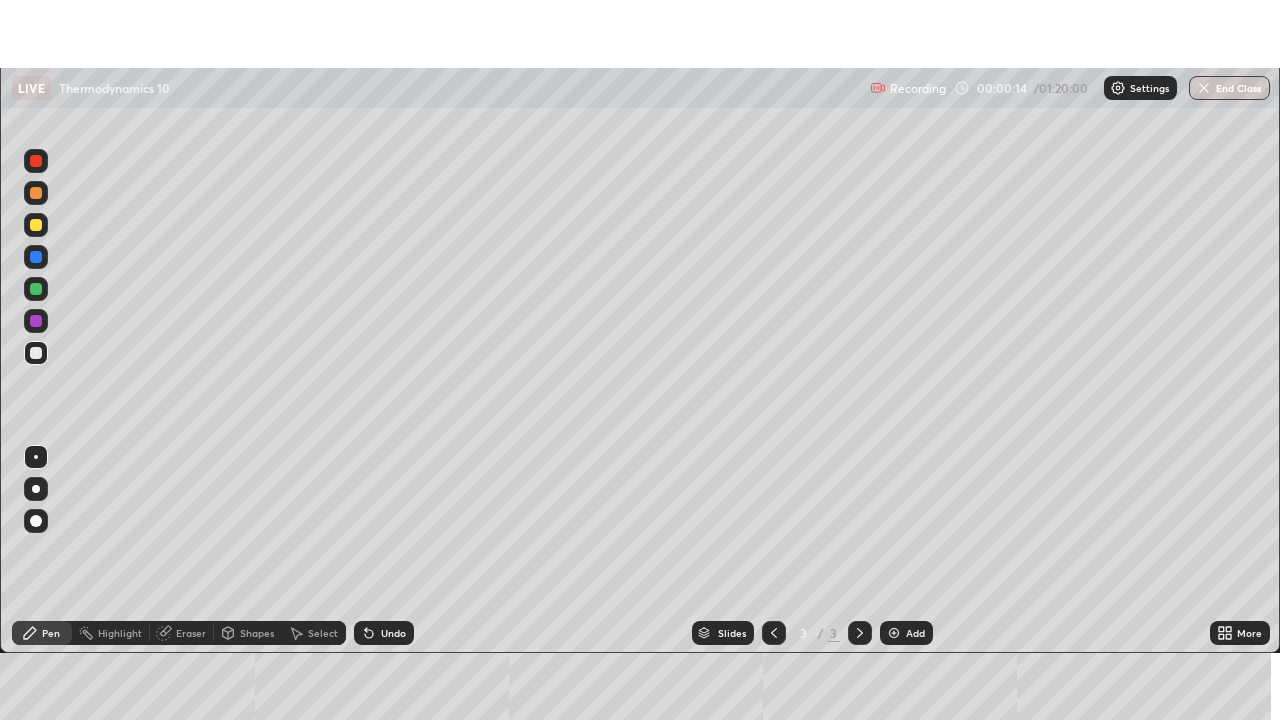 scroll, scrollTop: 0, scrollLeft: 0, axis: both 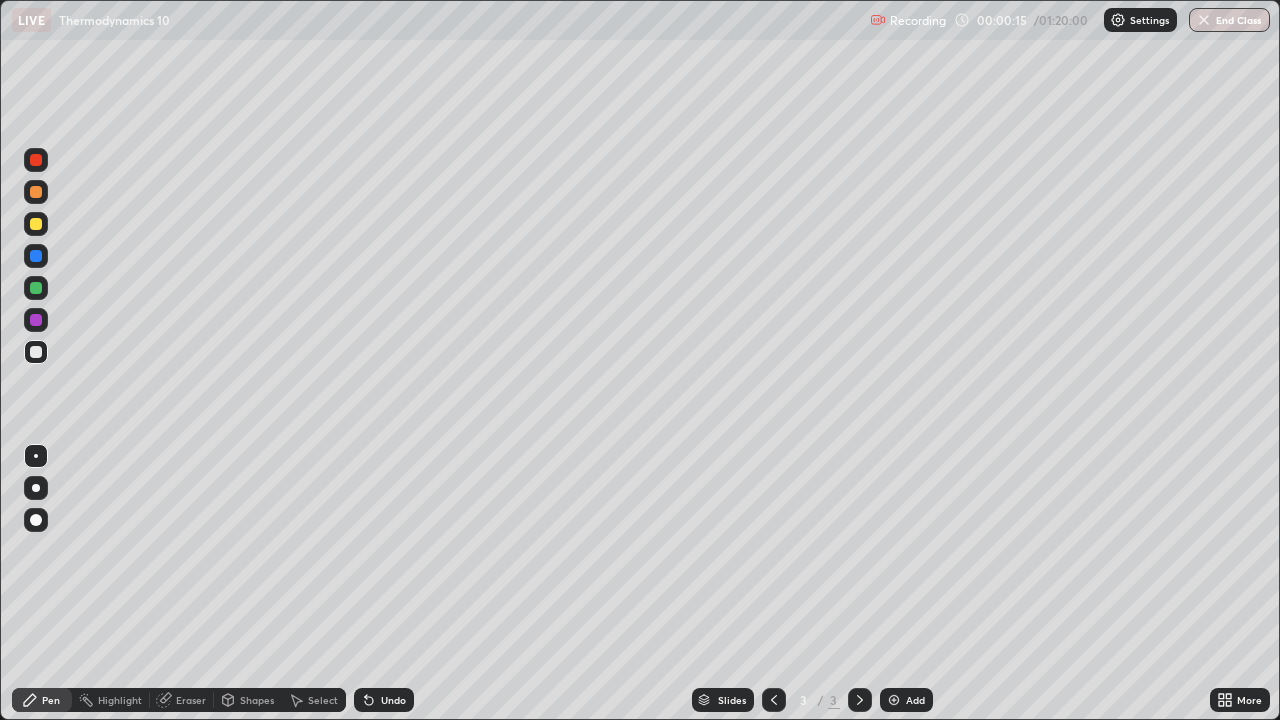 click at bounding box center [36, 224] 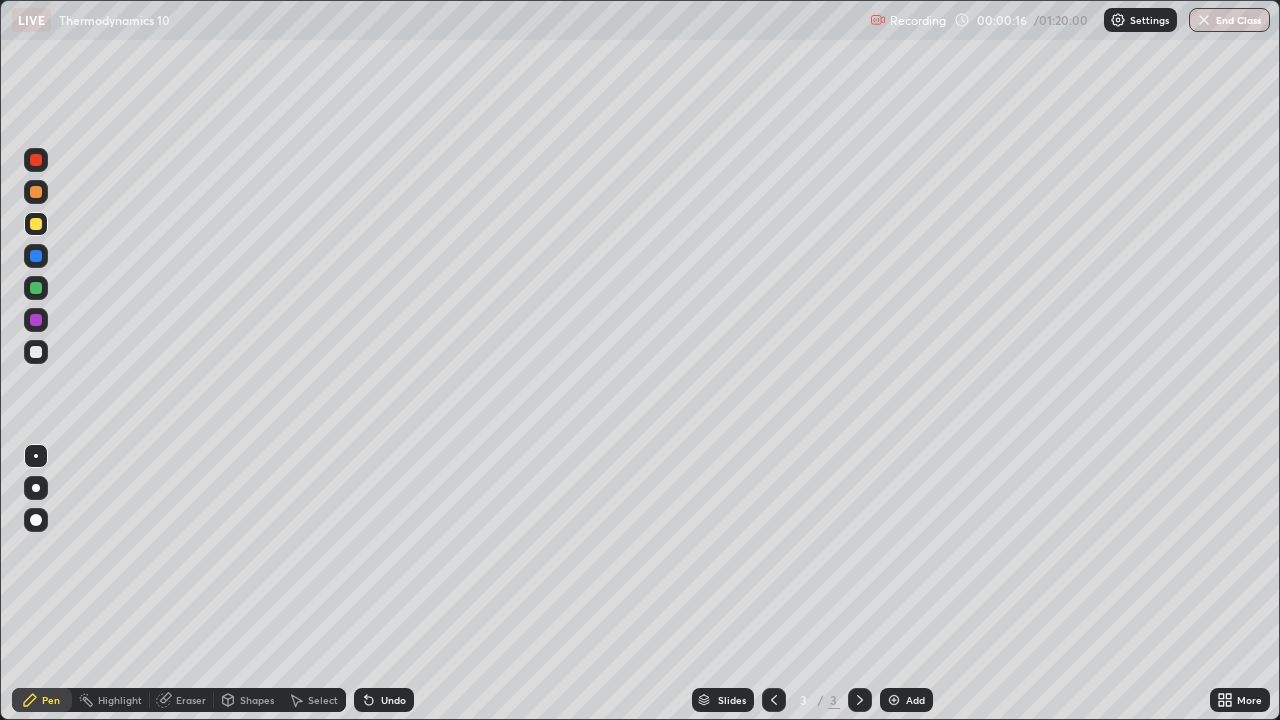 click at bounding box center (36, 488) 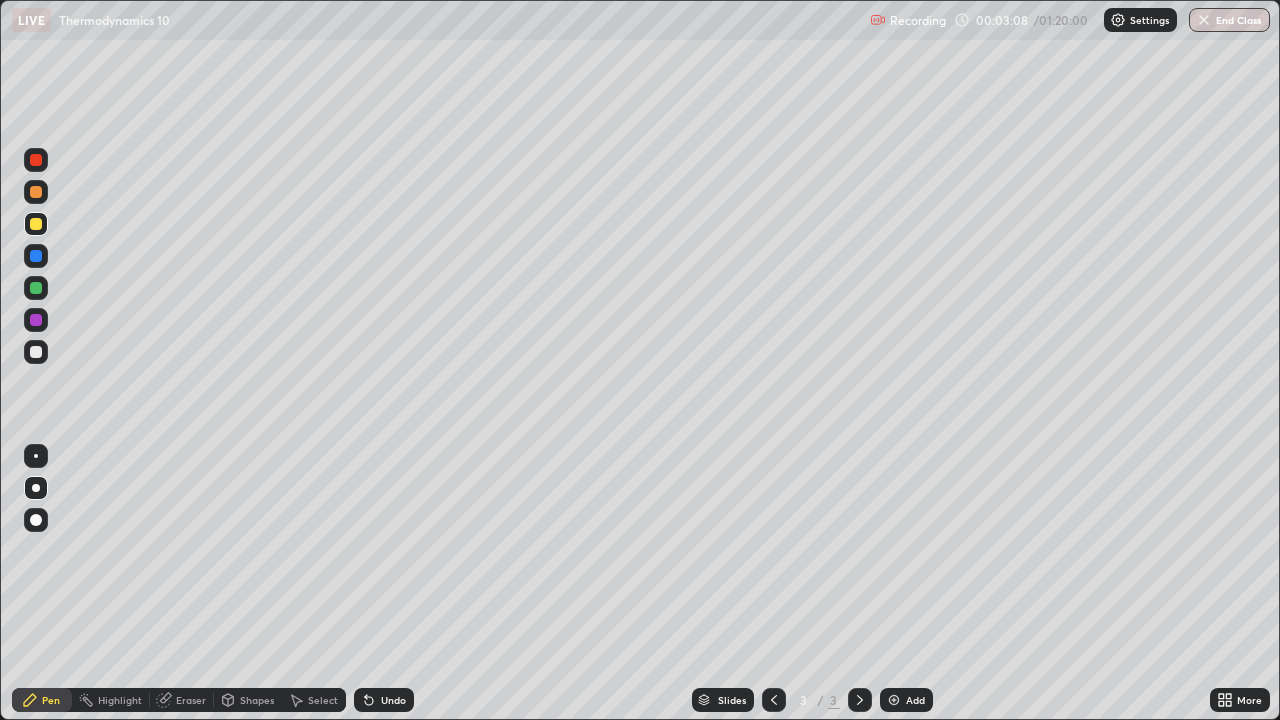 click at bounding box center (36, 352) 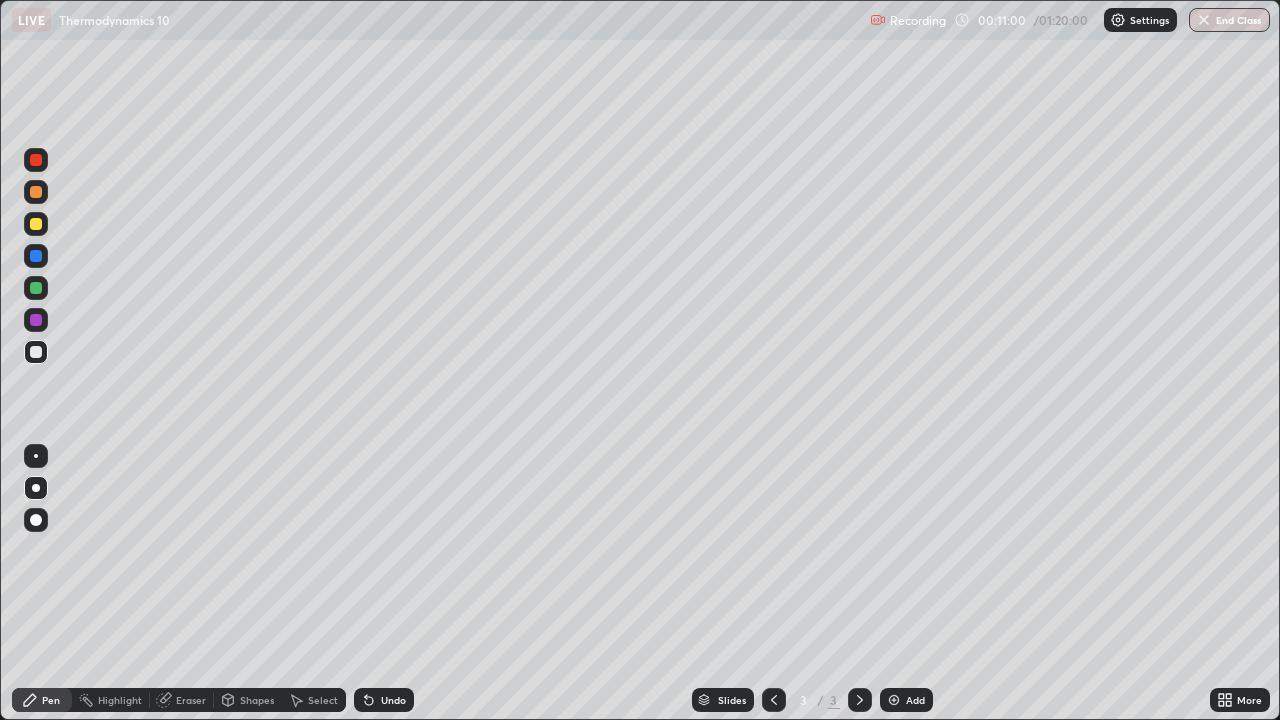 click at bounding box center [36, 224] 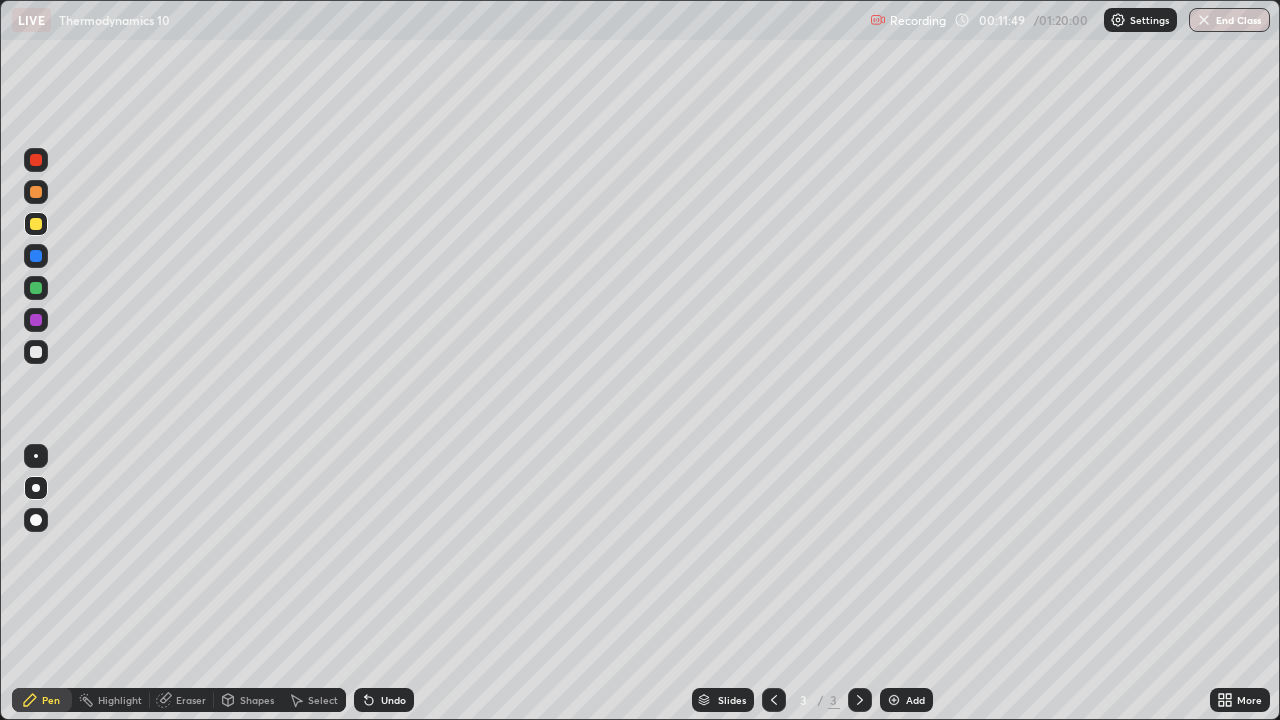 click at bounding box center [36, 352] 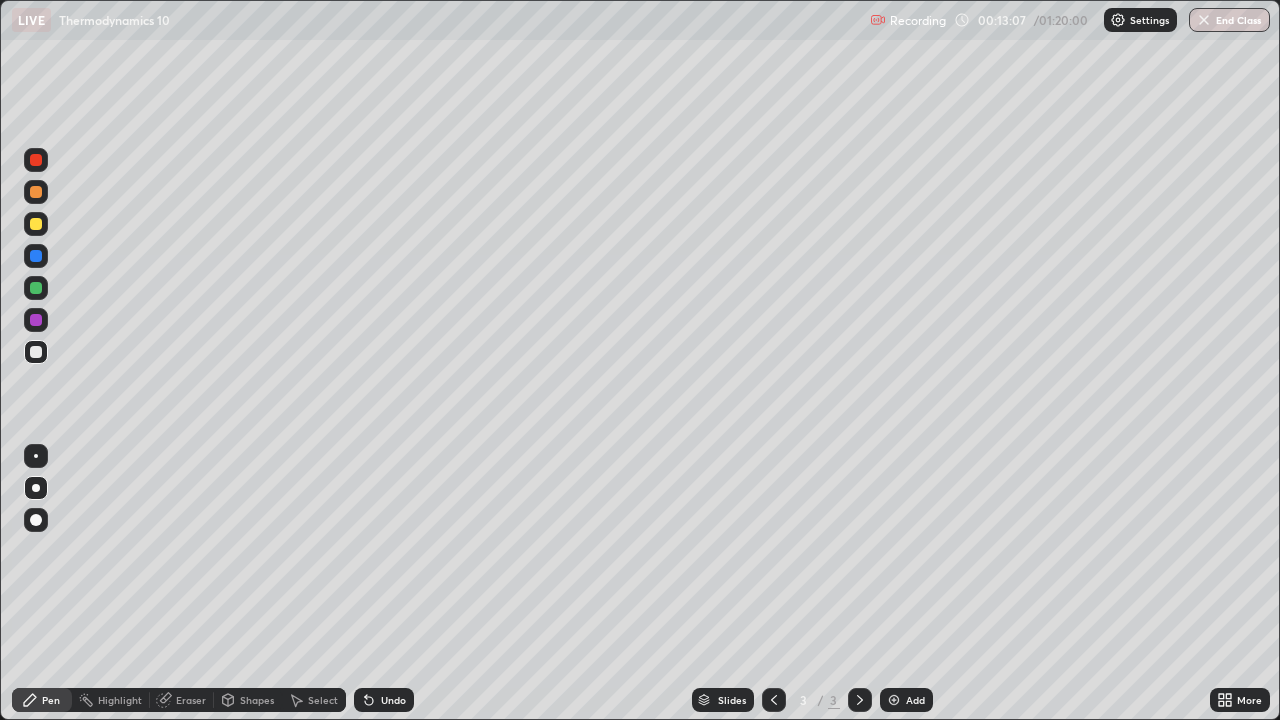 click on "Undo" at bounding box center (393, 700) 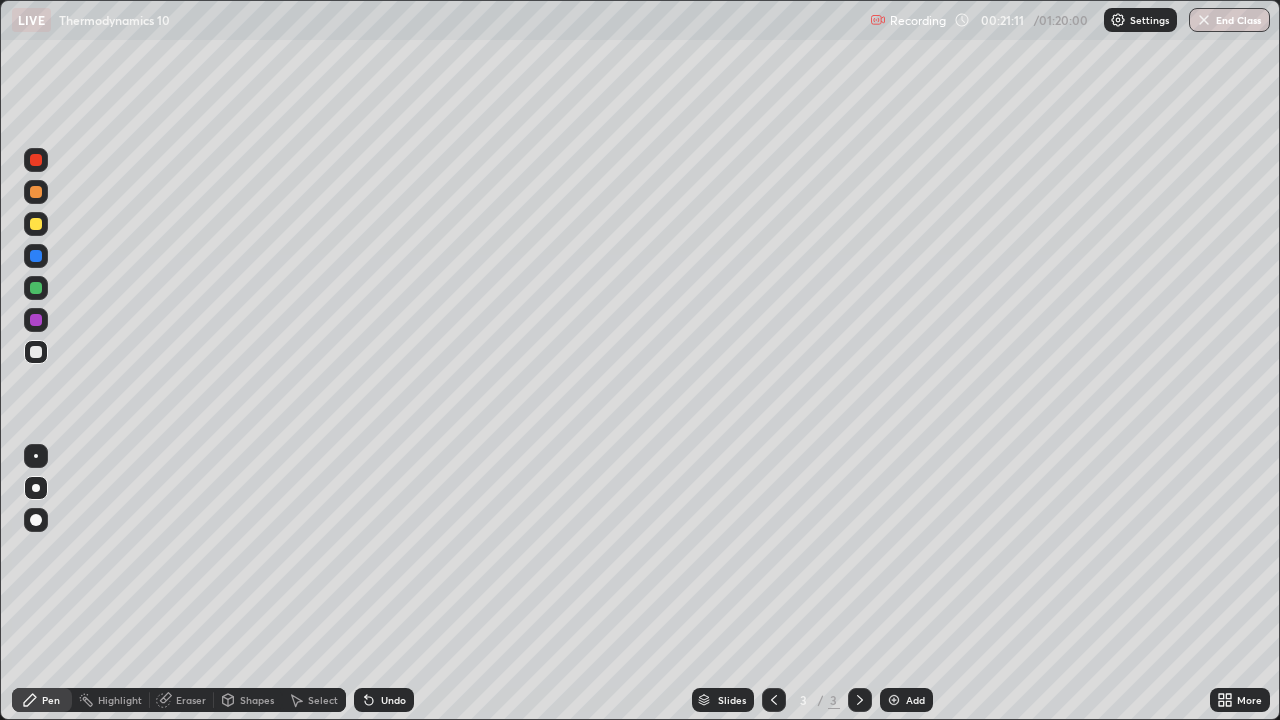 click at bounding box center [894, 700] 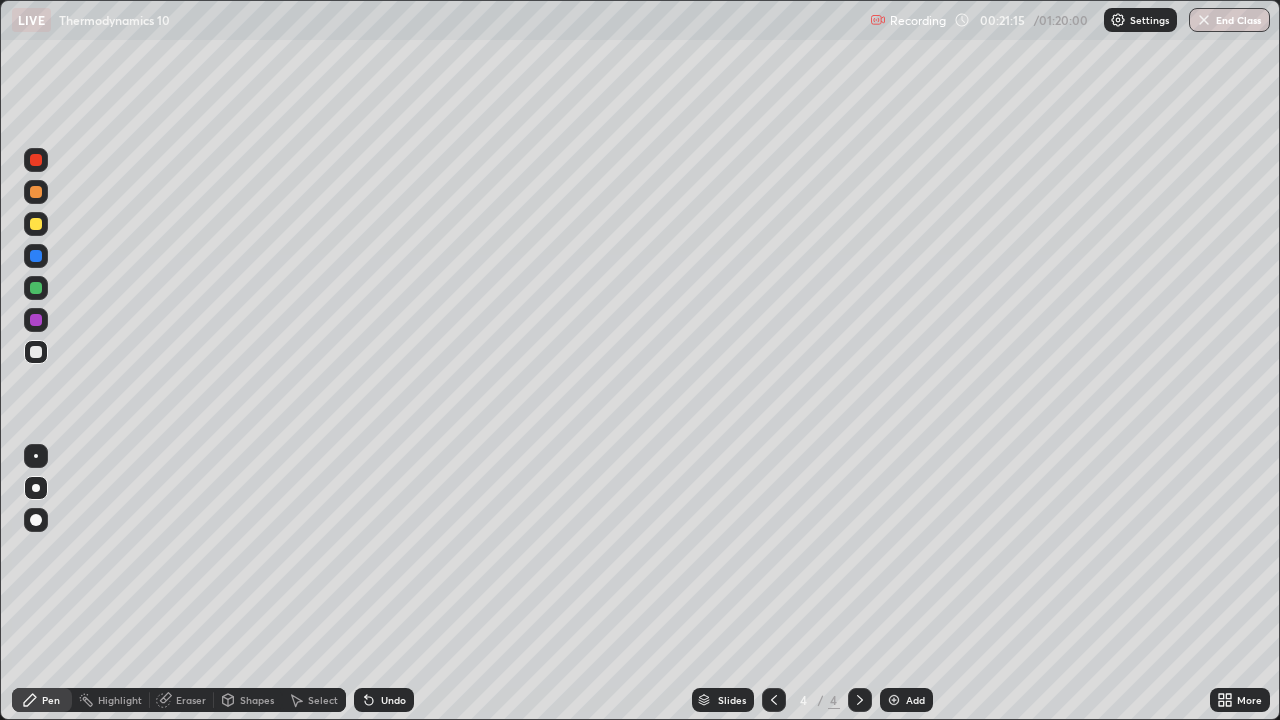 click at bounding box center [36, 224] 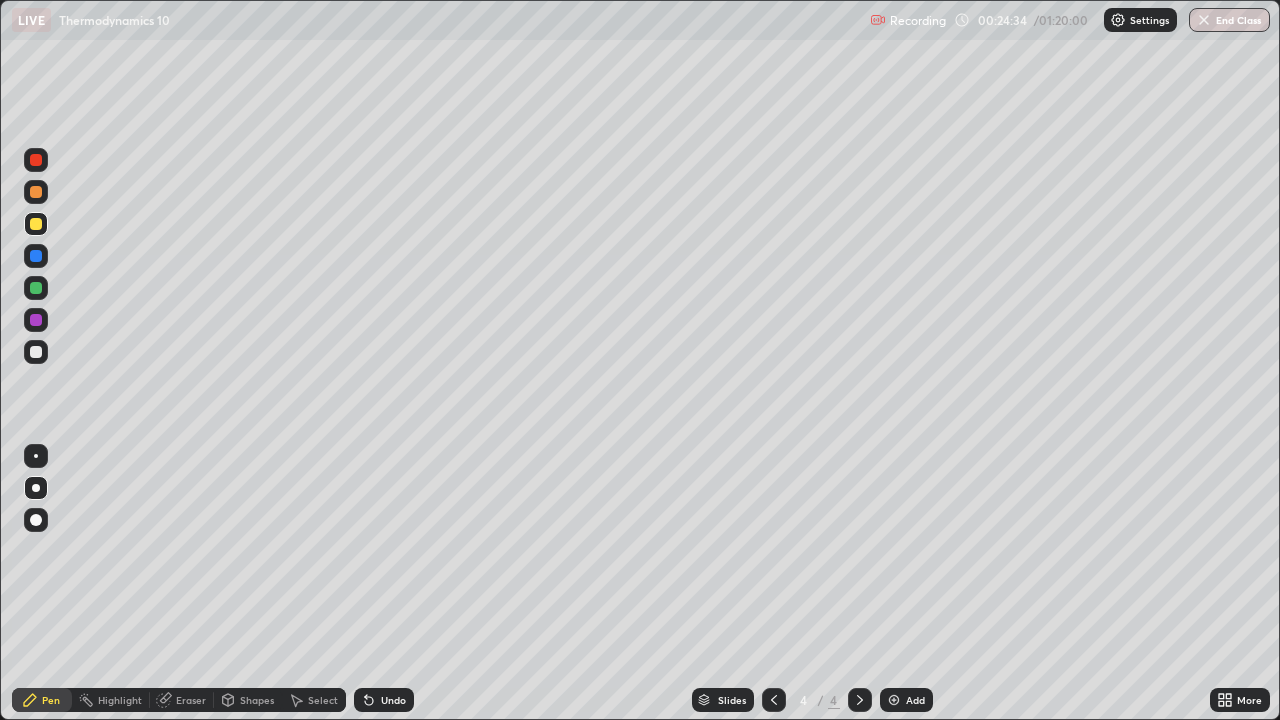 click at bounding box center [894, 700] 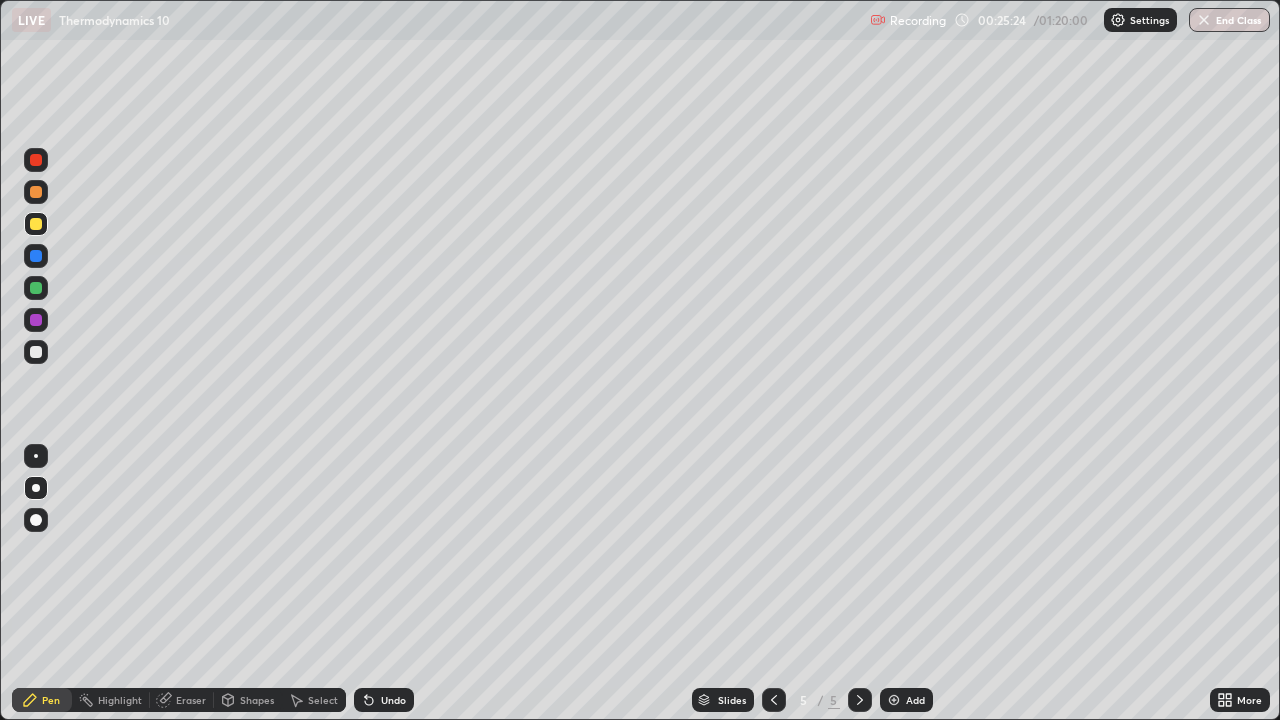 click on "Undo" at bounding box center (393, 700) 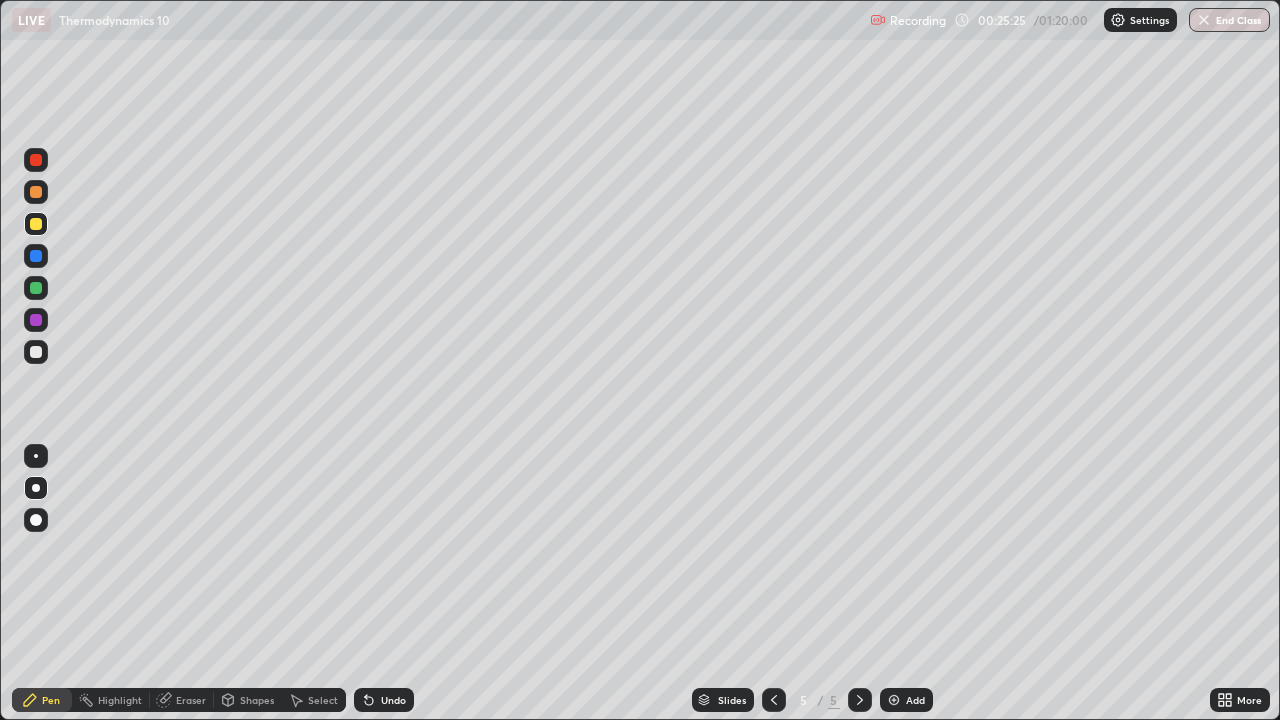 click on "Undo" at bounding box center (384, 700) 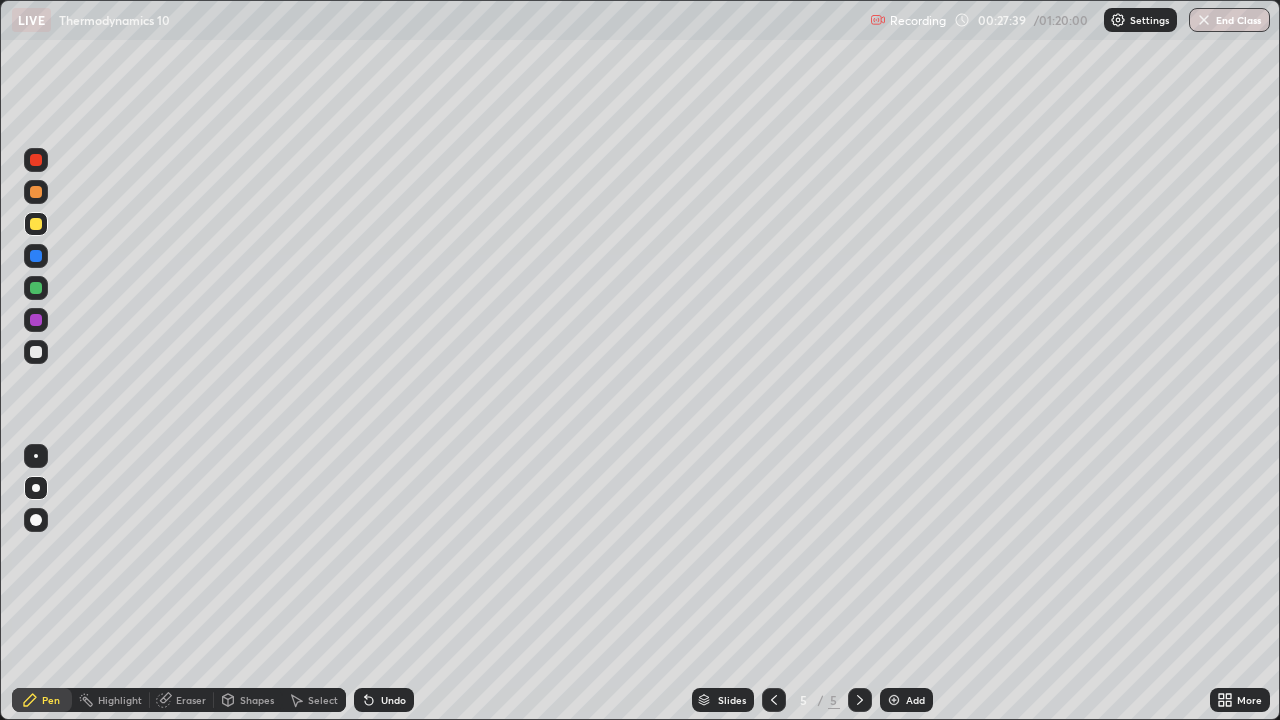 click on "Eraser" at bounding box center [191, 700] 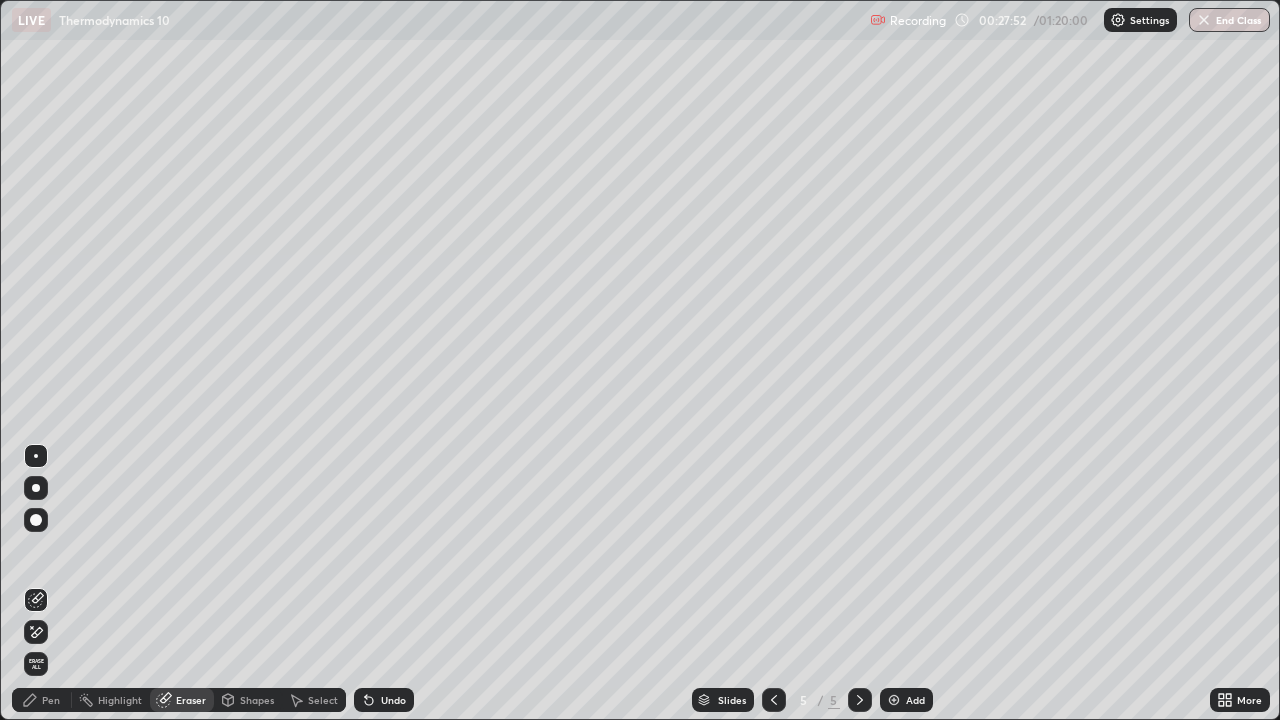 click on "Pen" at bounding box center [51, 700] 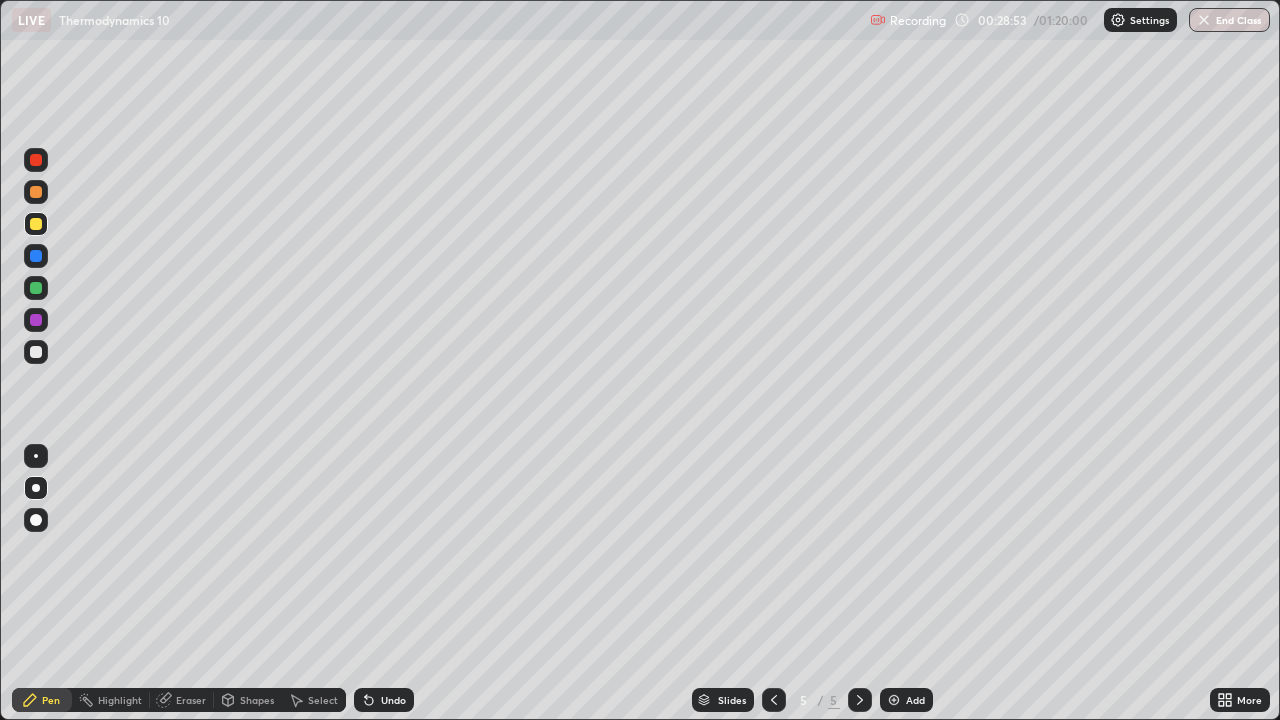 click on "Undo" at bounding box center [384, 700] 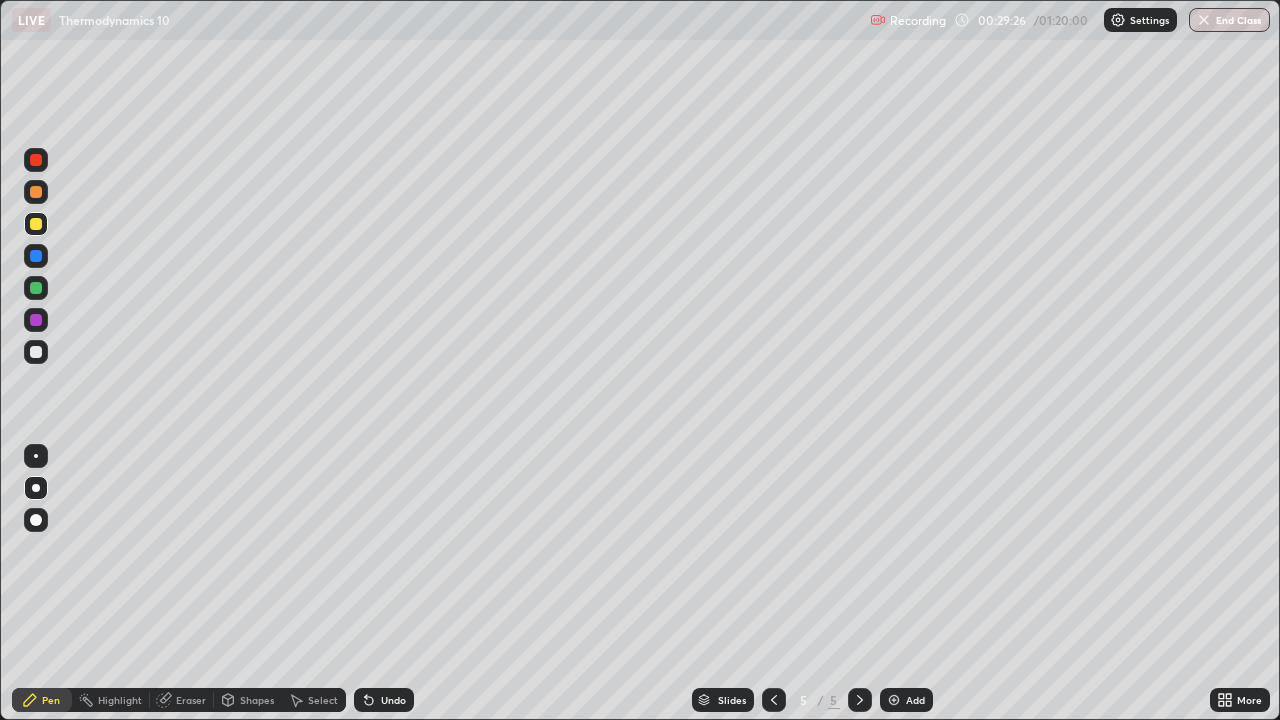 click at bounding box center (36, 352) 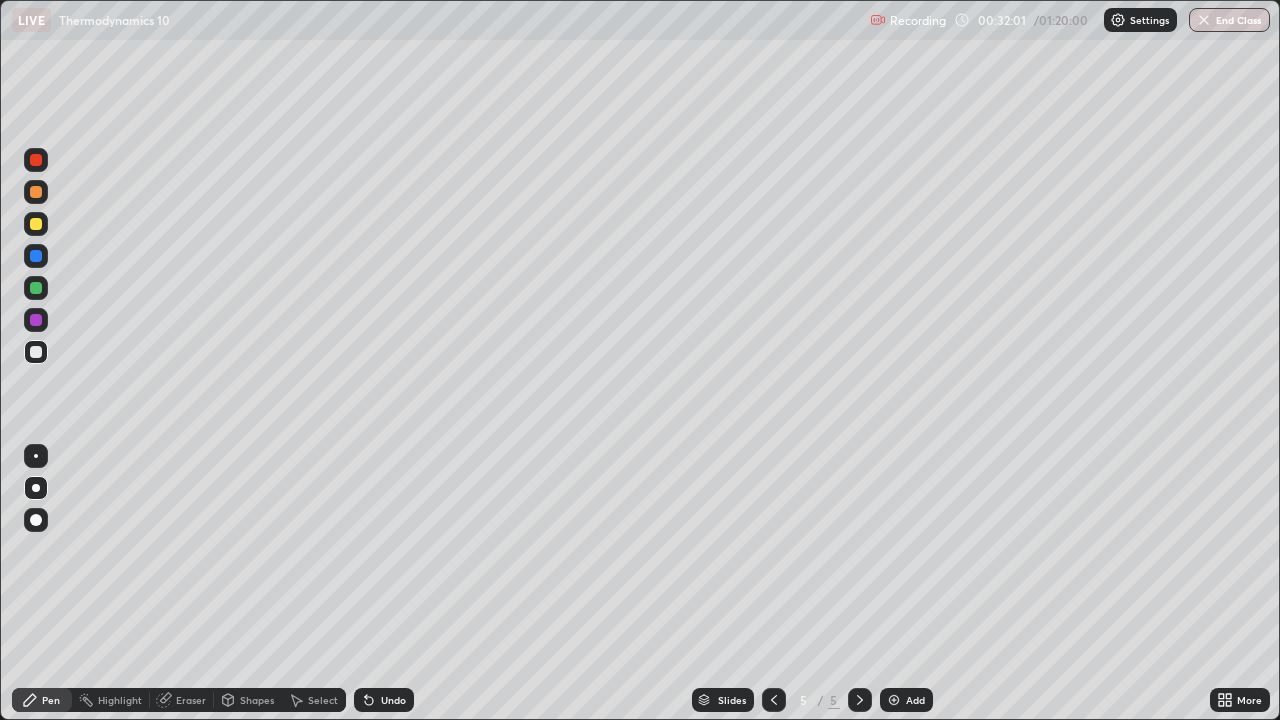 click at bounding box center (894, 700) 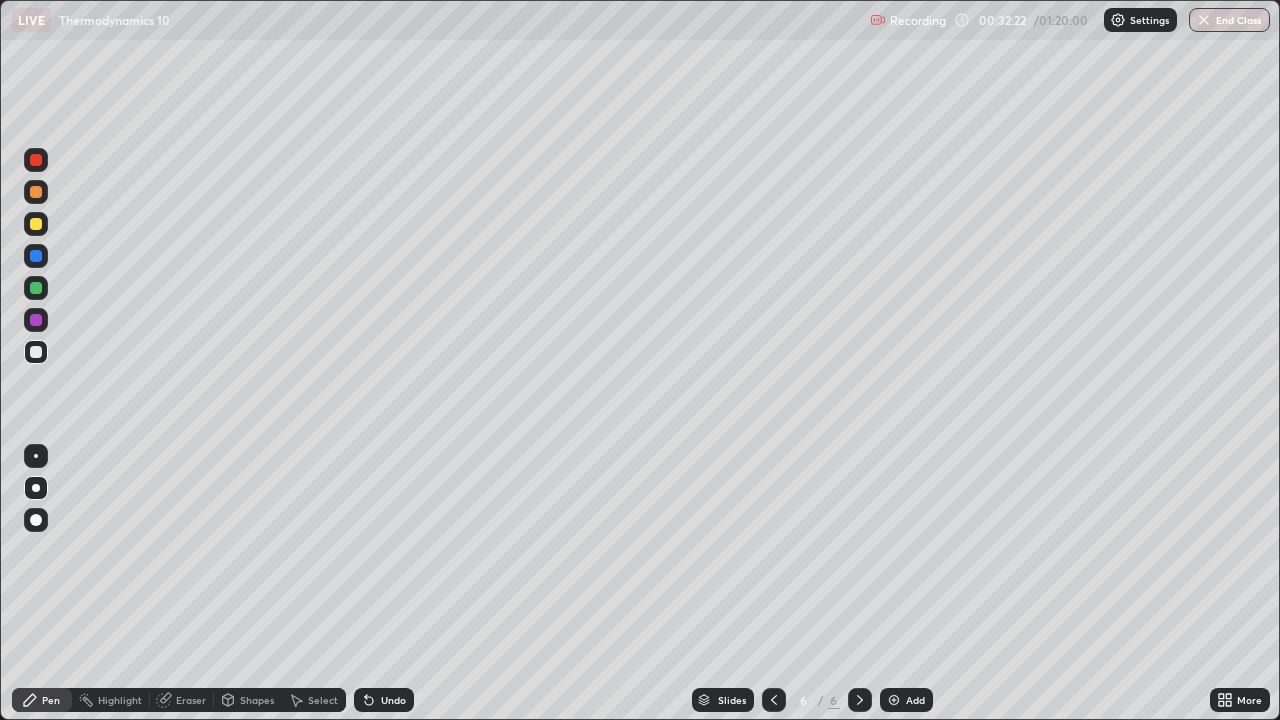 click at bounding box center [36, 352] 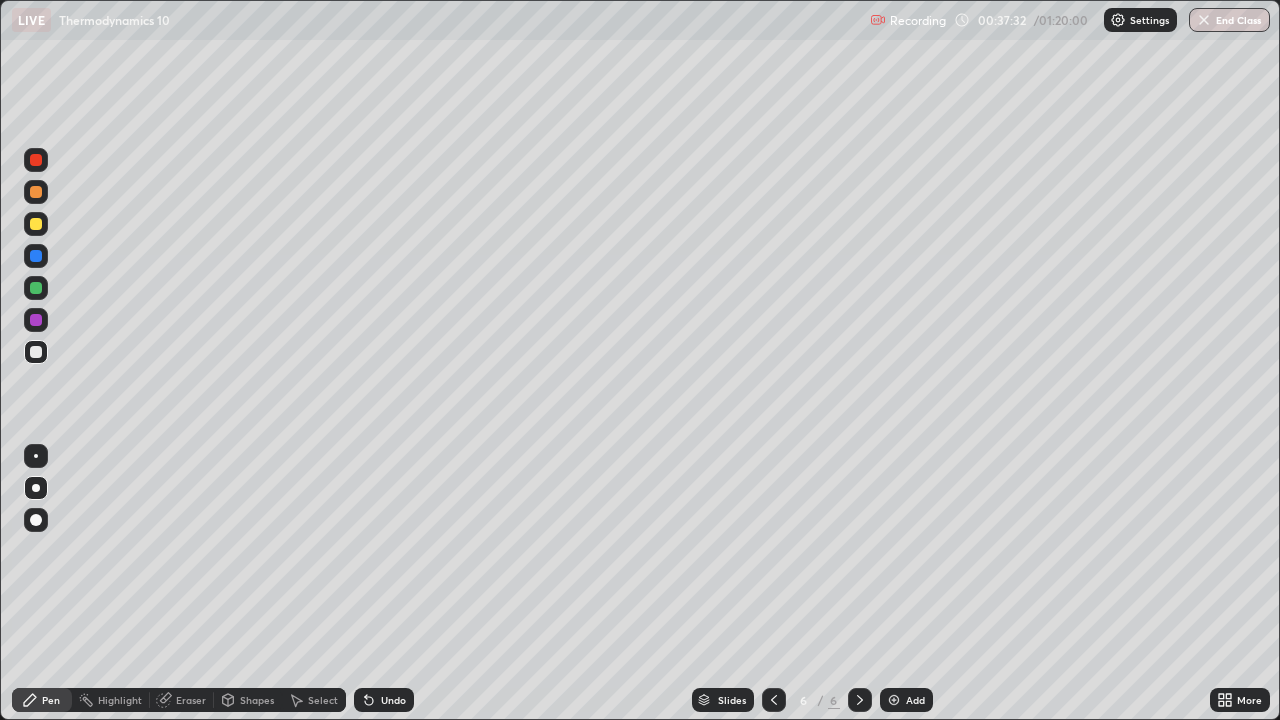 click at bounding box center [36, 224] 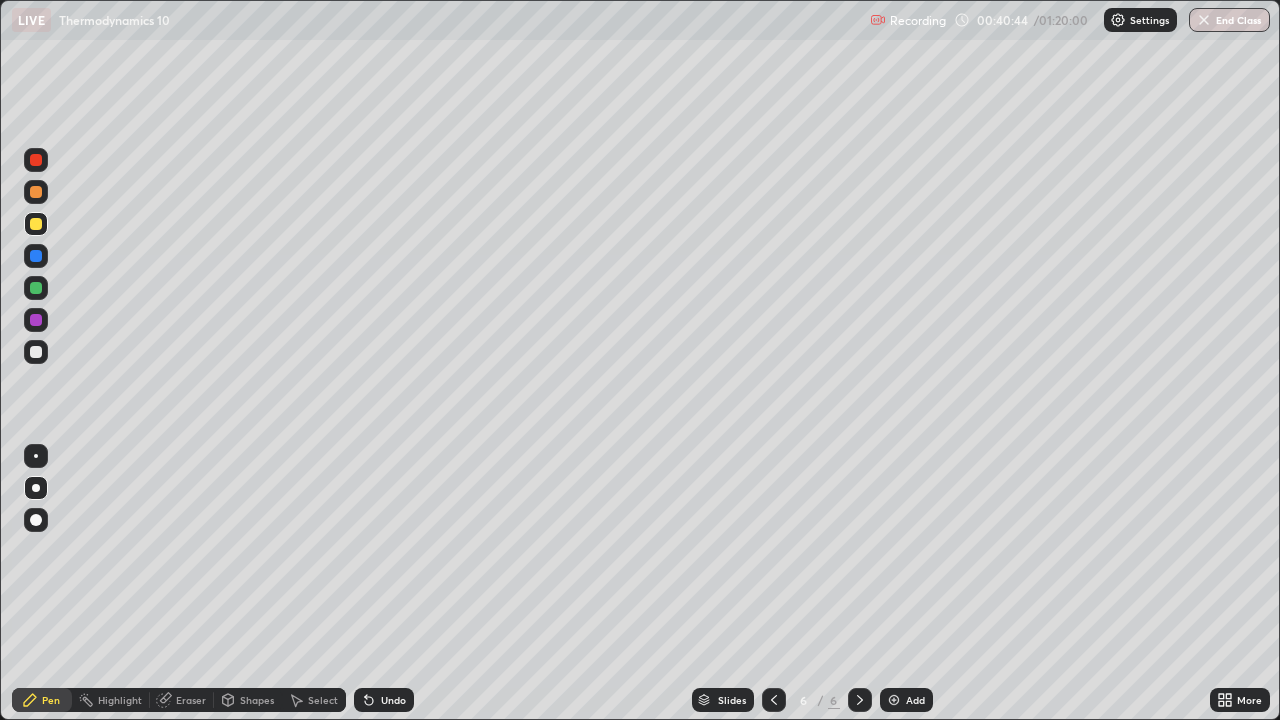 click 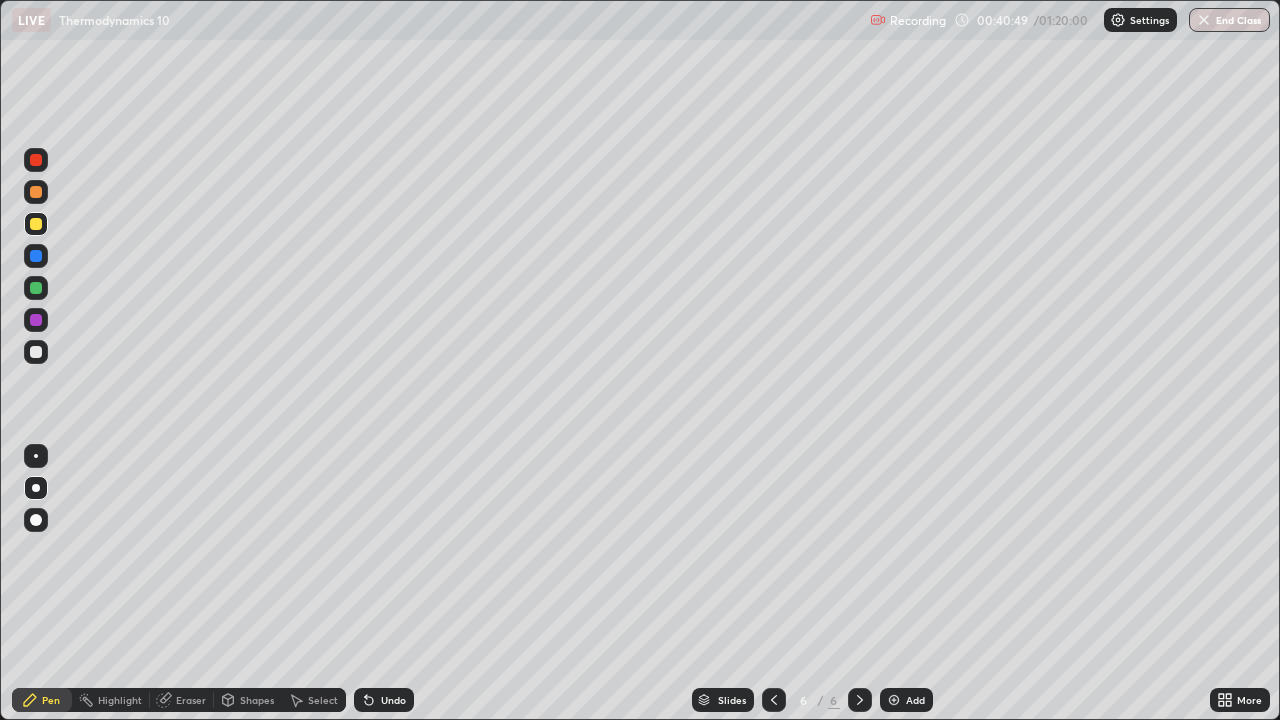 click on "Eraser" at bounding box center (182, 700) 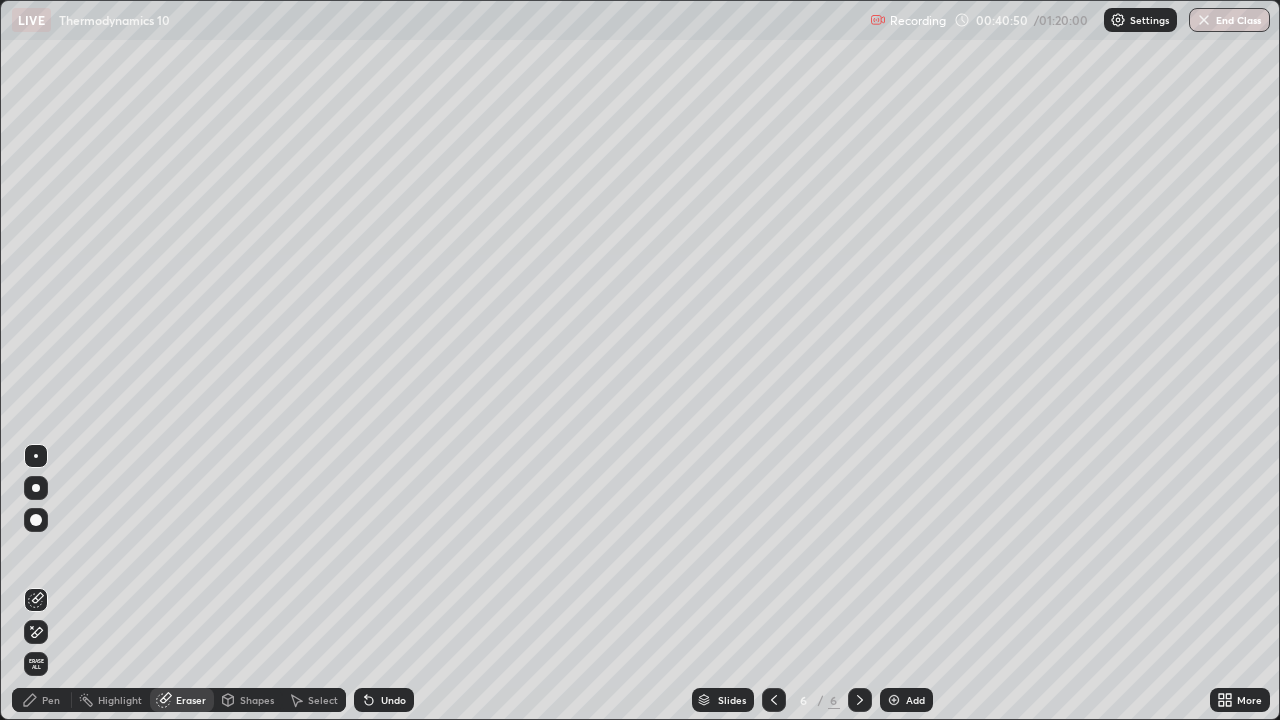 click on "Pen" at bounding box center [51, 700] 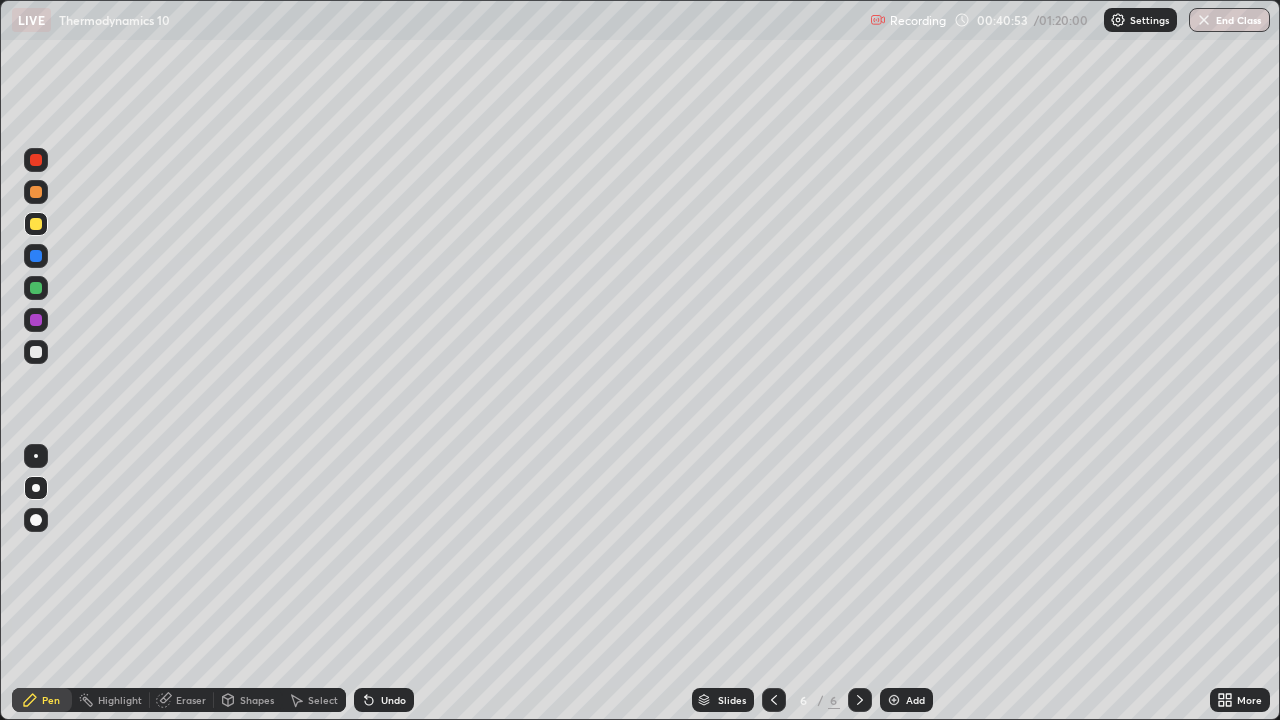 click on "Eraser" at bounding box center (191, 700) 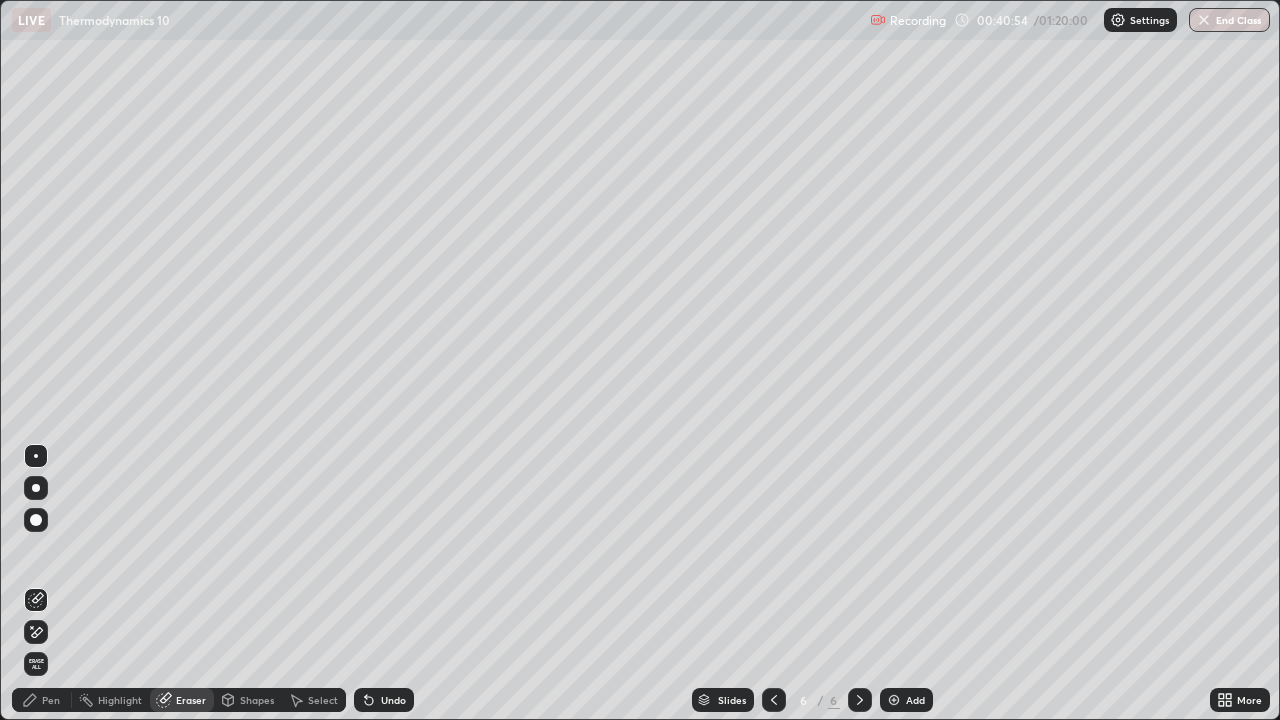 click on "Pen" at bounding box center [51, 700] 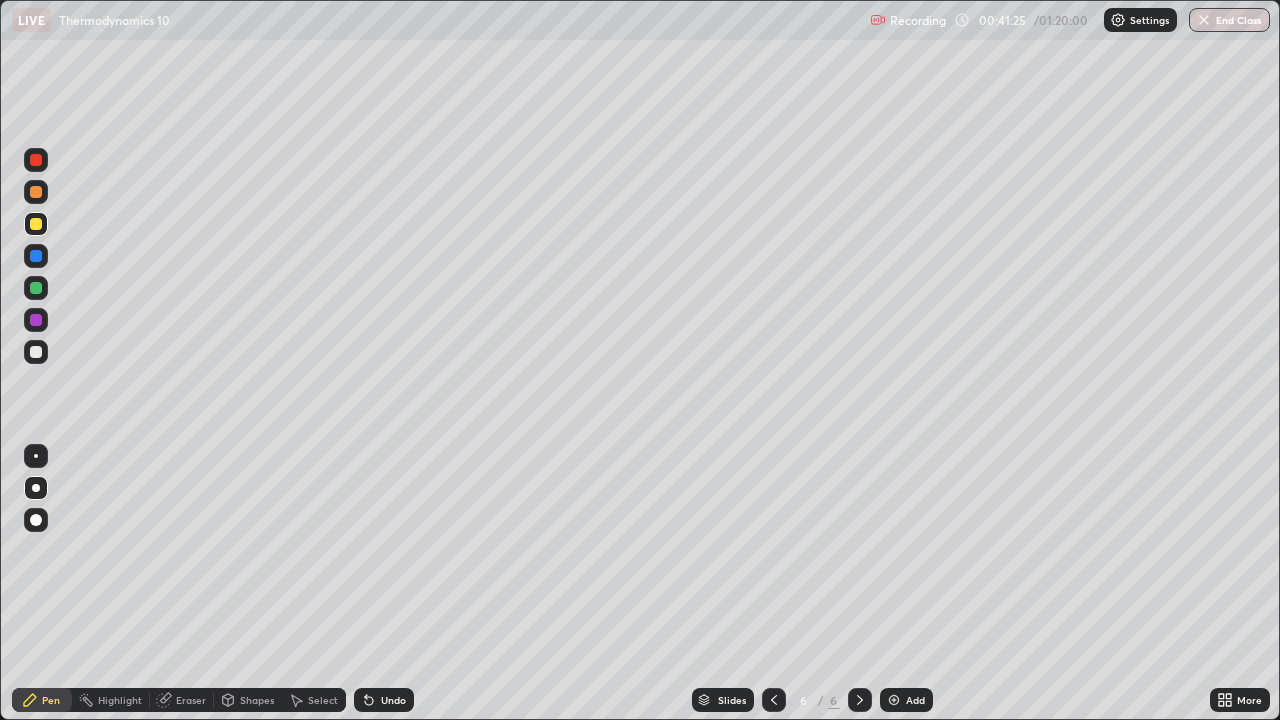 click on "Eraser" at bounding box center [182, 700] 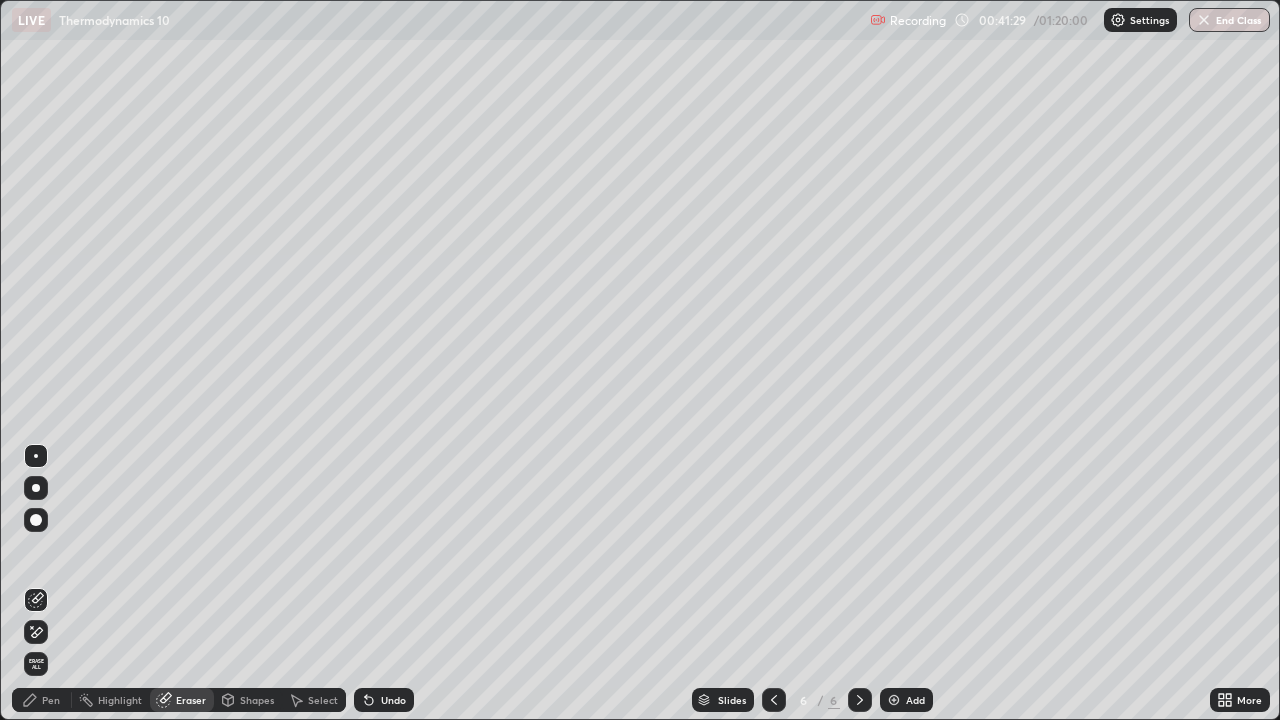 click on "Pen" at bounding box center [51, 700] 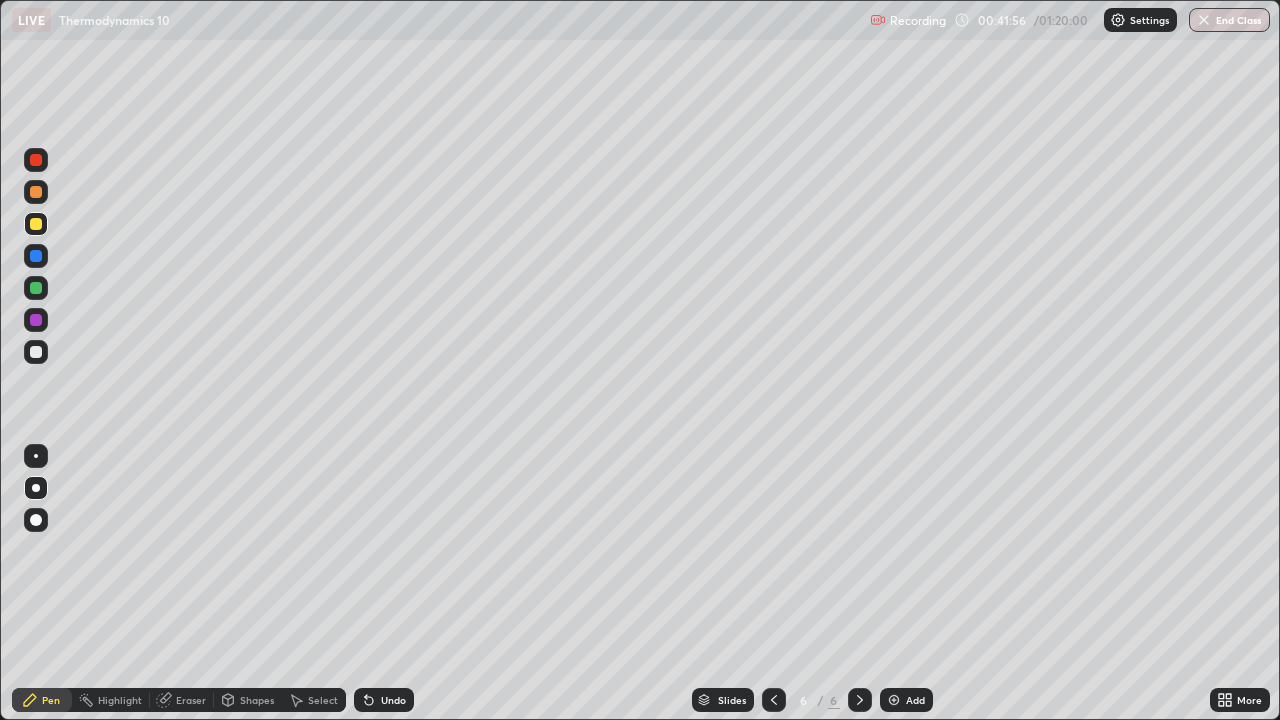 click 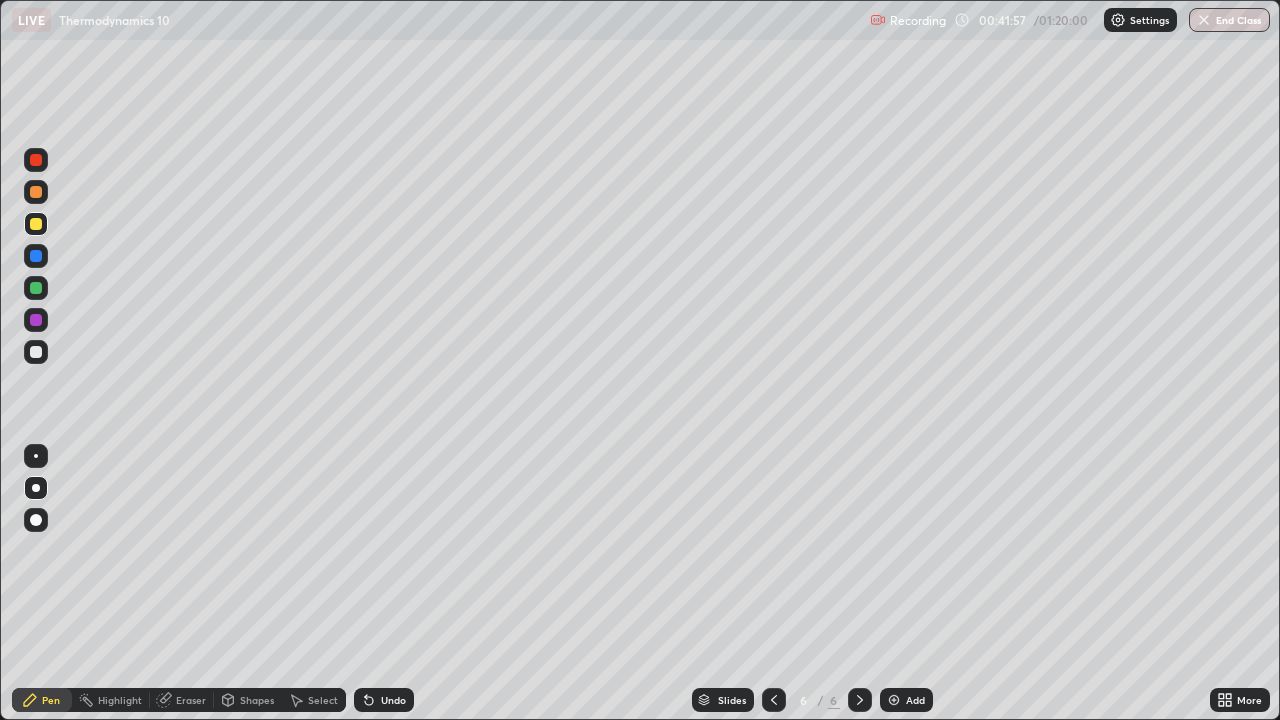 click 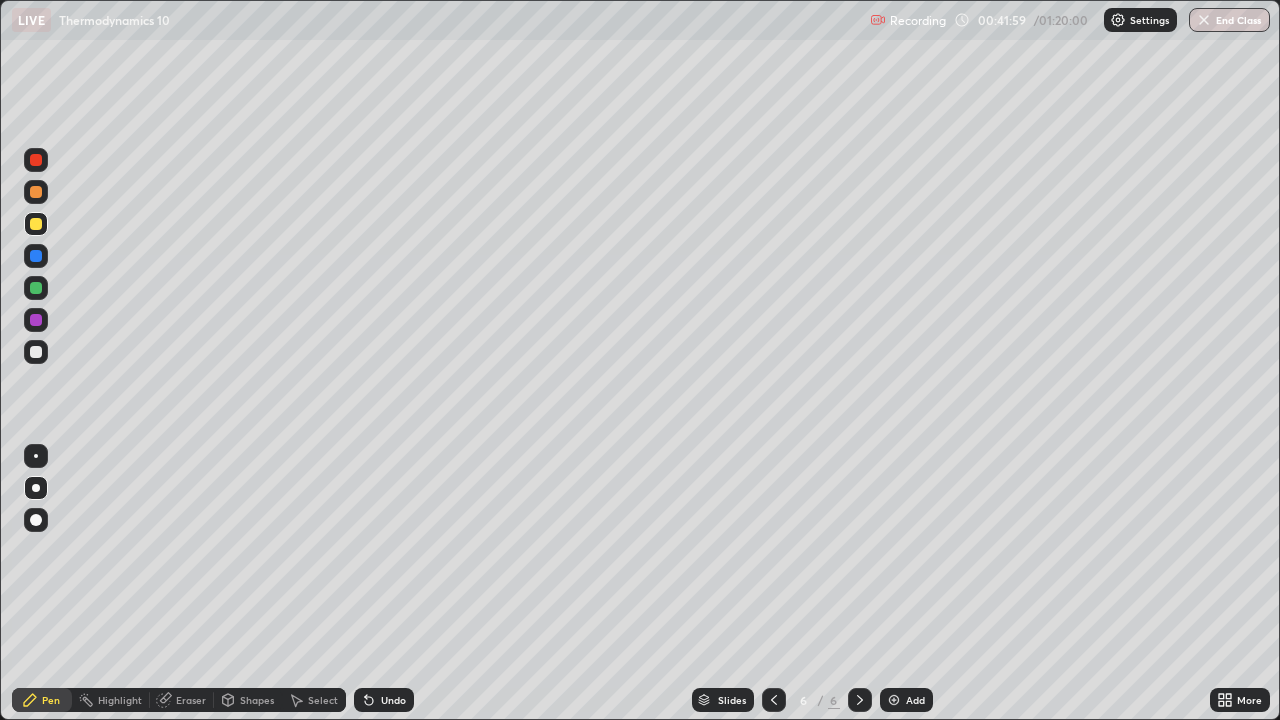 click 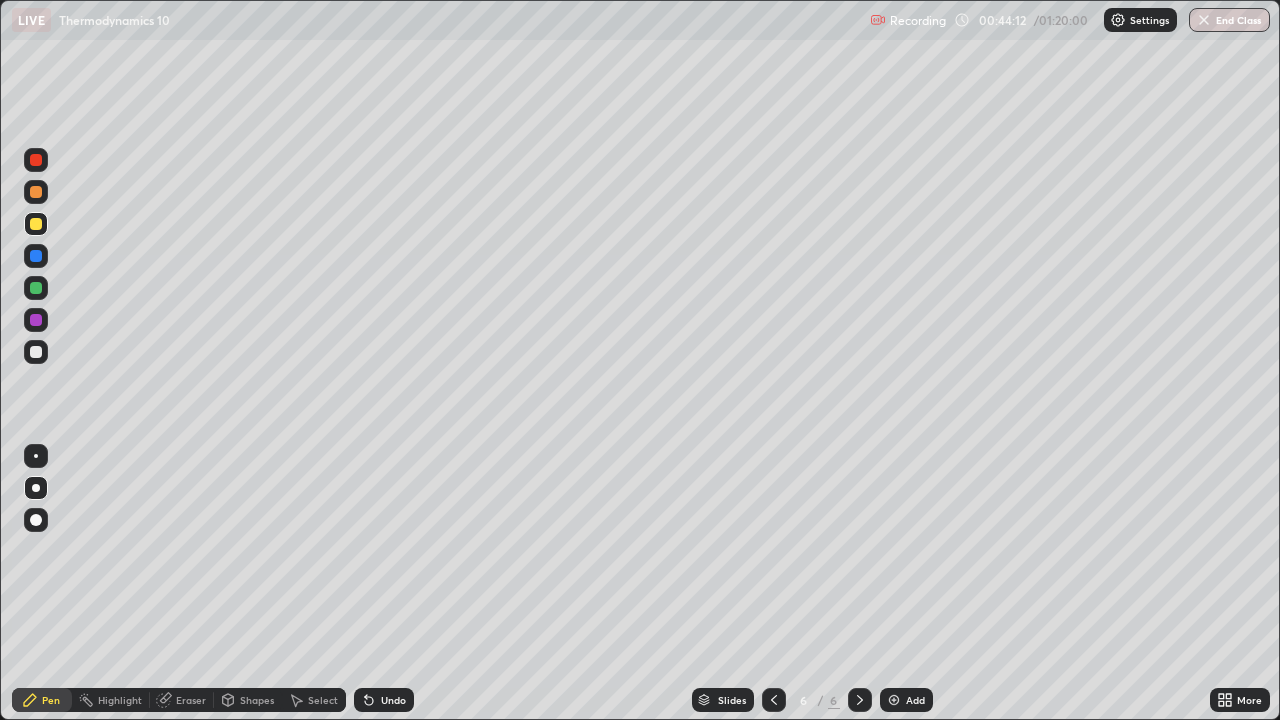 click at bounding box center [894, 700] 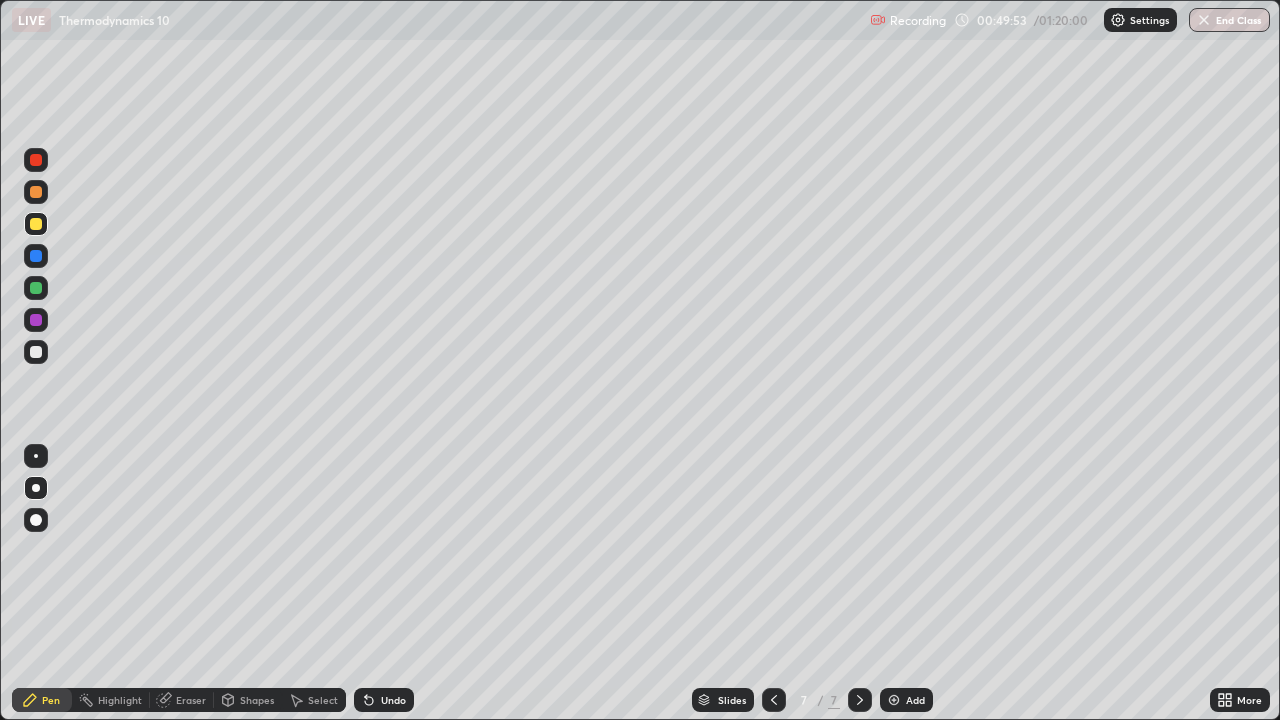 click at bounding box center (894, 700) 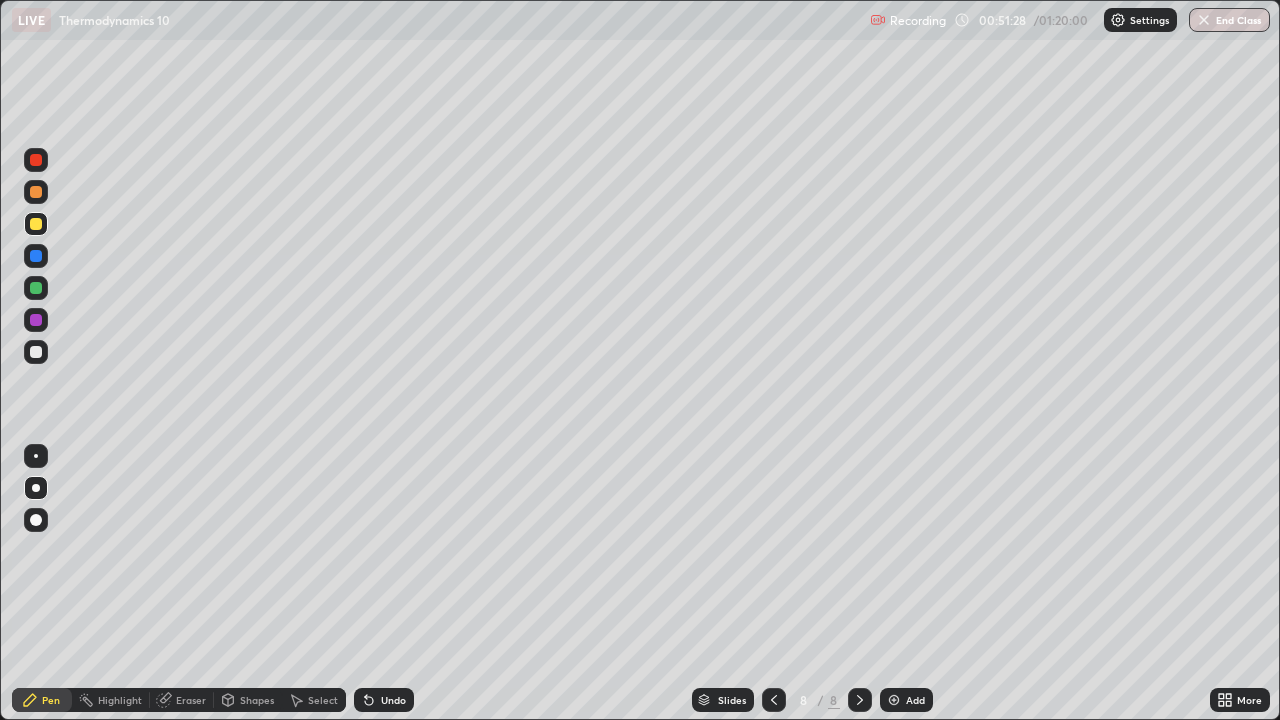 click on "Undo" at bounding box center (384, 700) 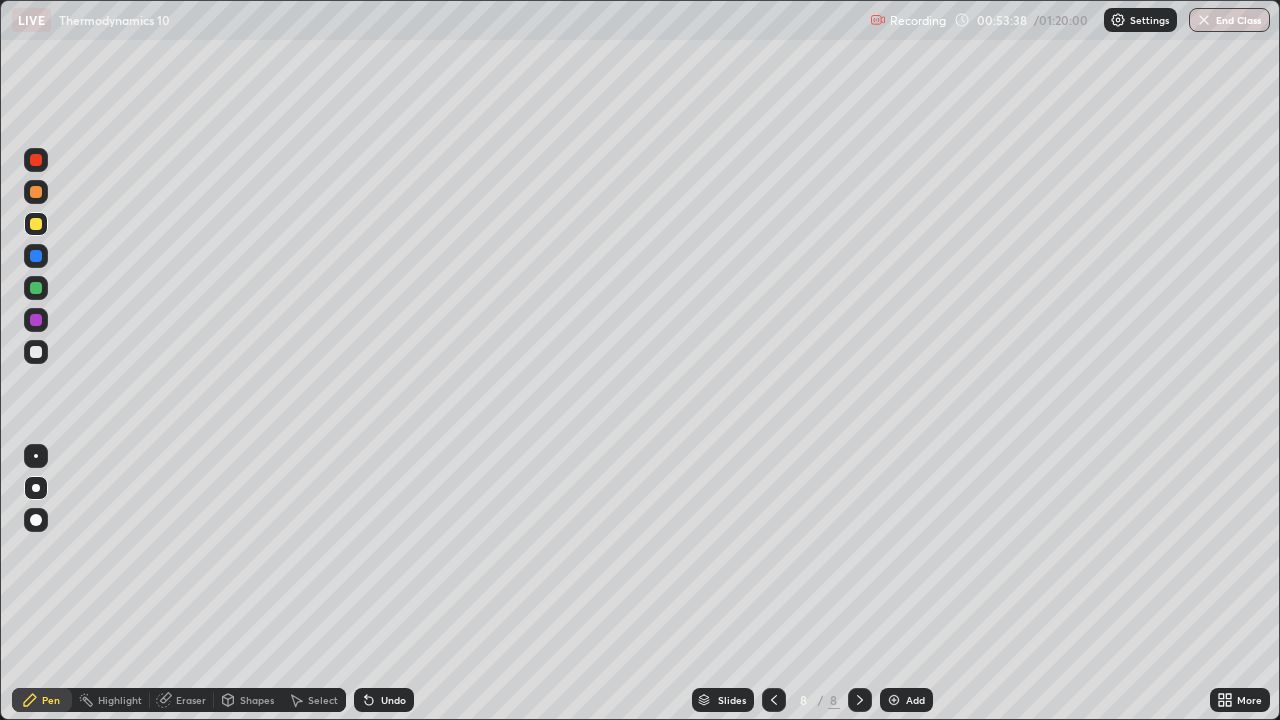 click at bounding box center [894, 700] 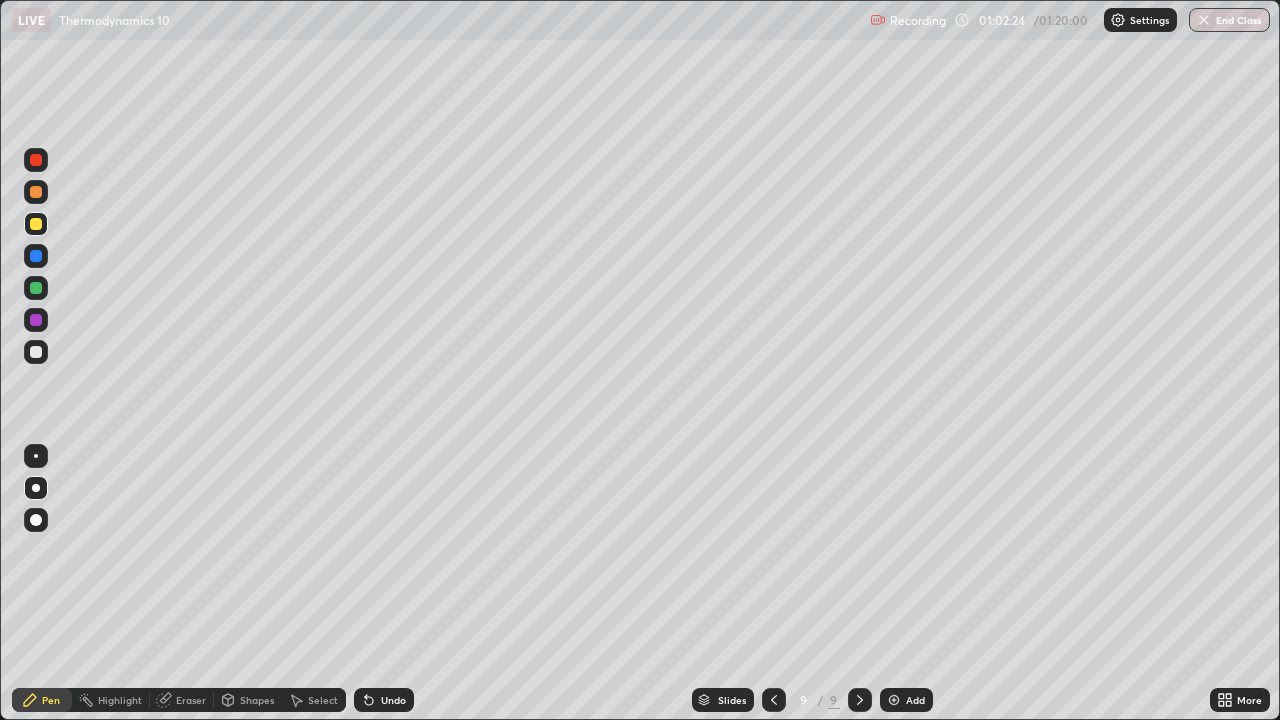 click at bounding box center [36, 352] 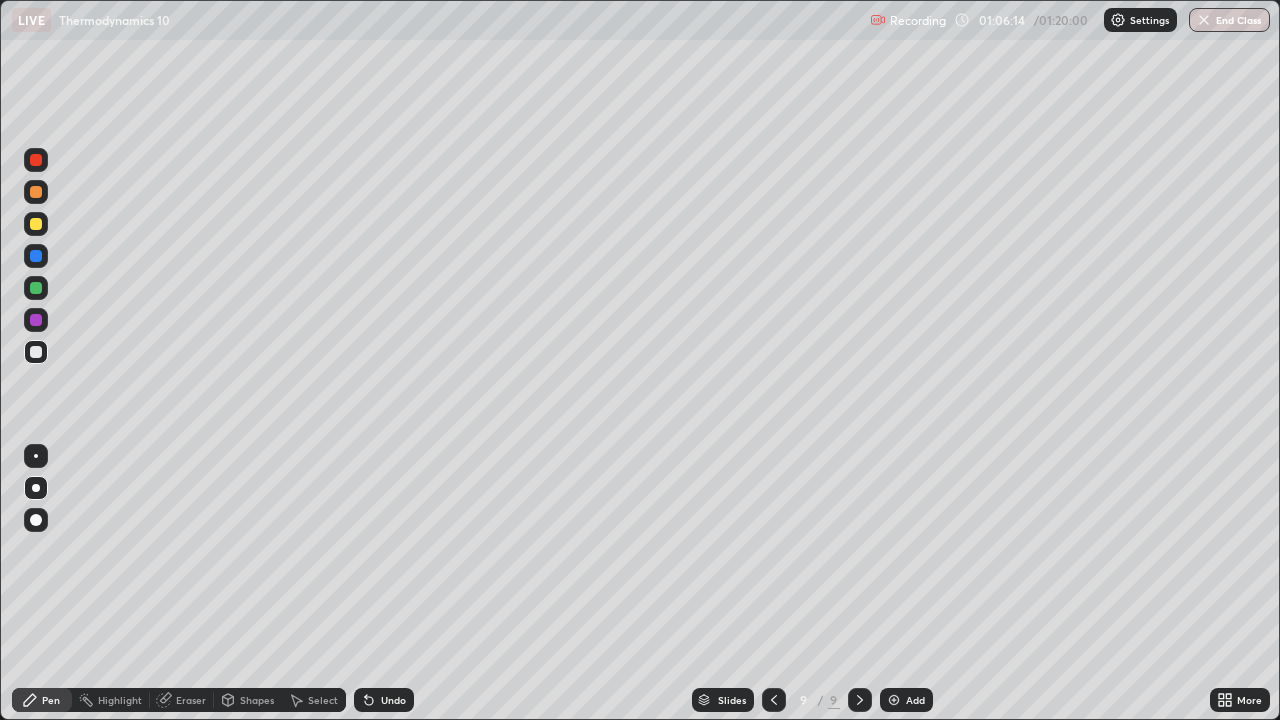 click at bounding box center [894, 700] 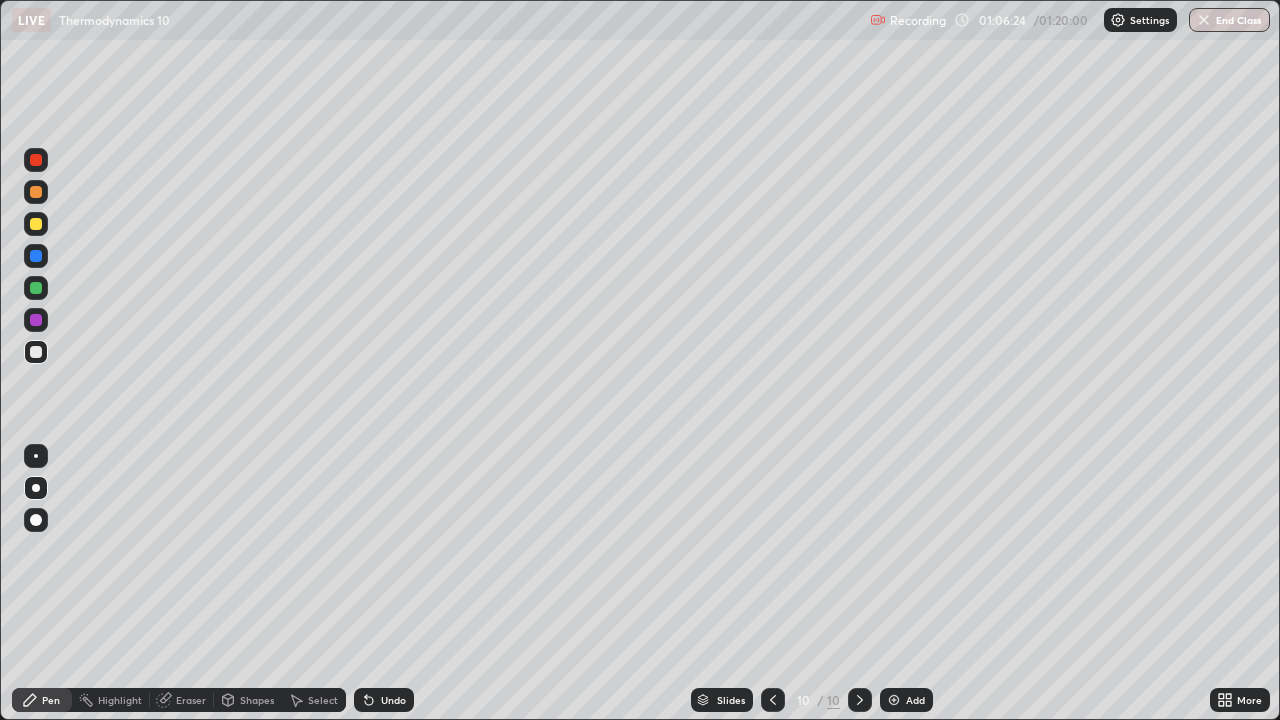 click on "Undo" at bounding box center [393, 700] 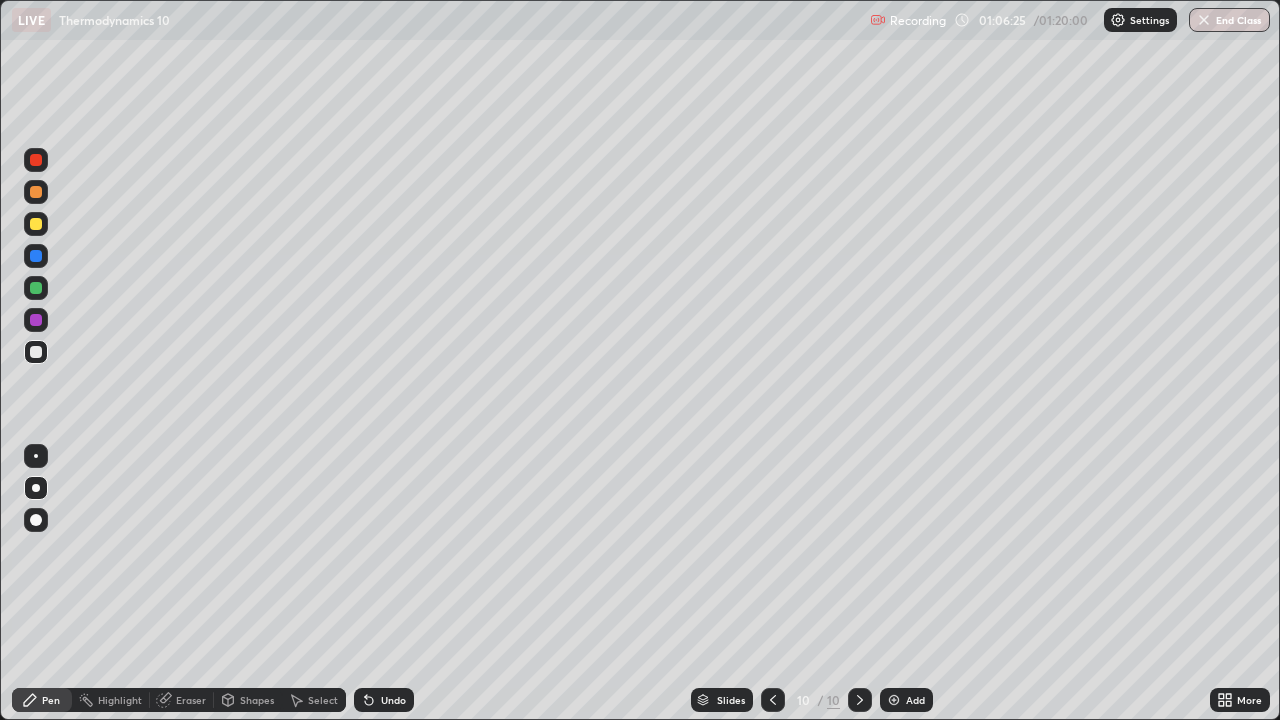 click on "Undo" at bounding box center [393, 700] 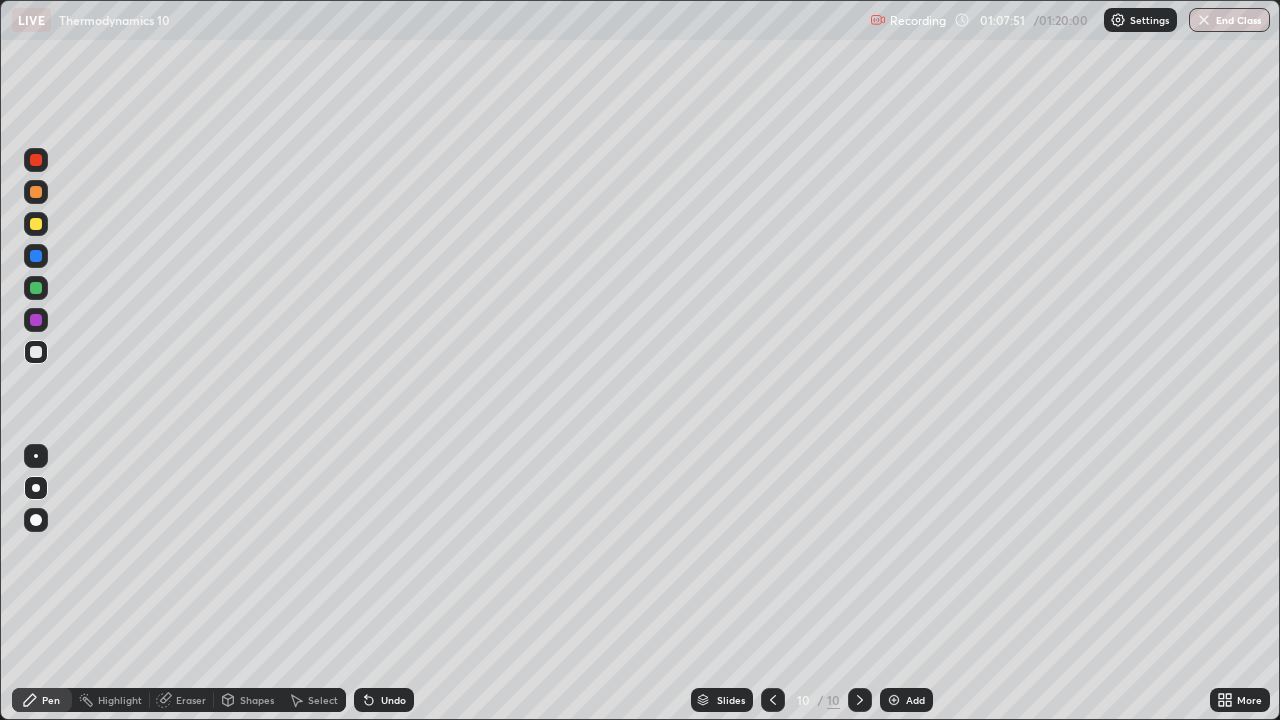 click at bounding box center (894, 700) 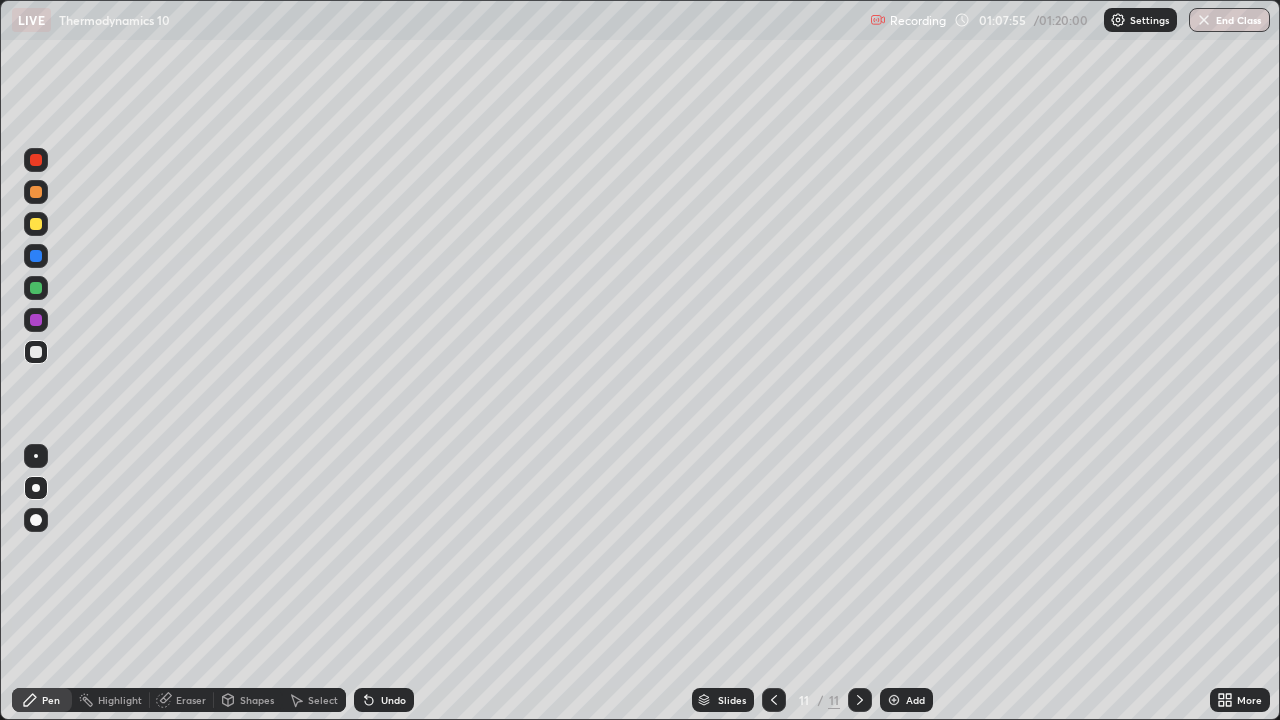 click at bounding box center [36, 224] 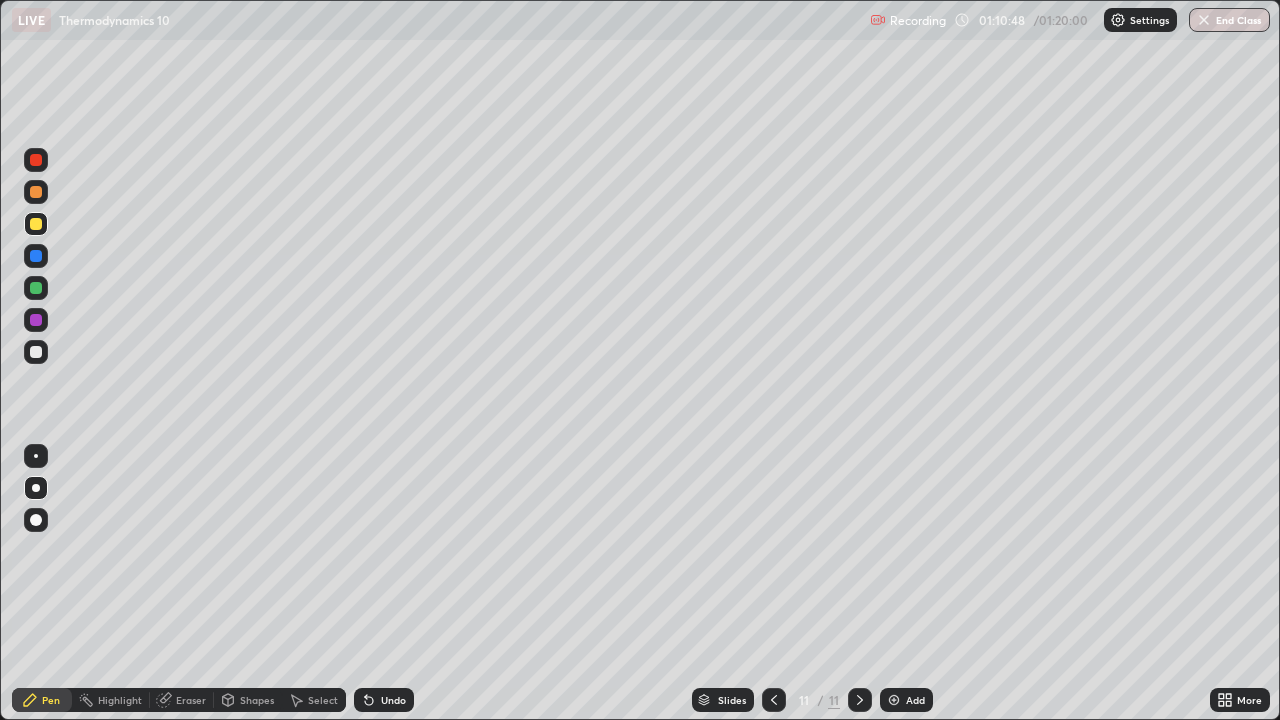 click 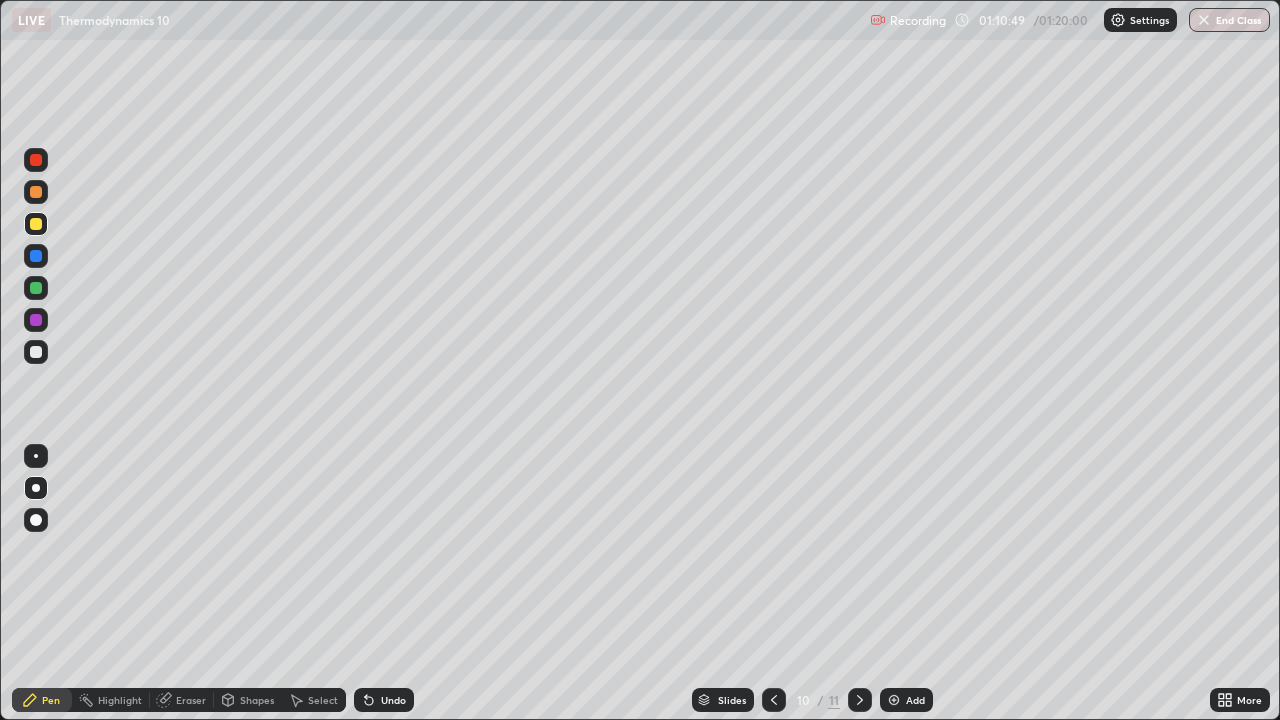 click 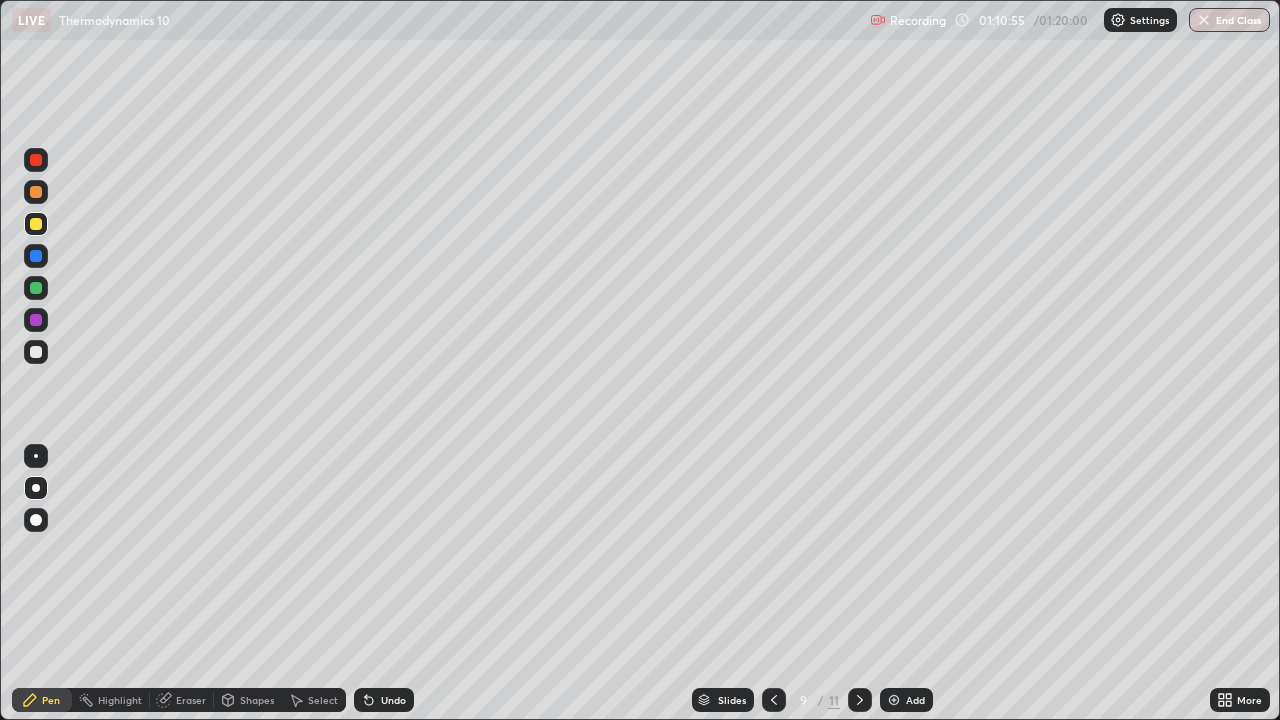 click 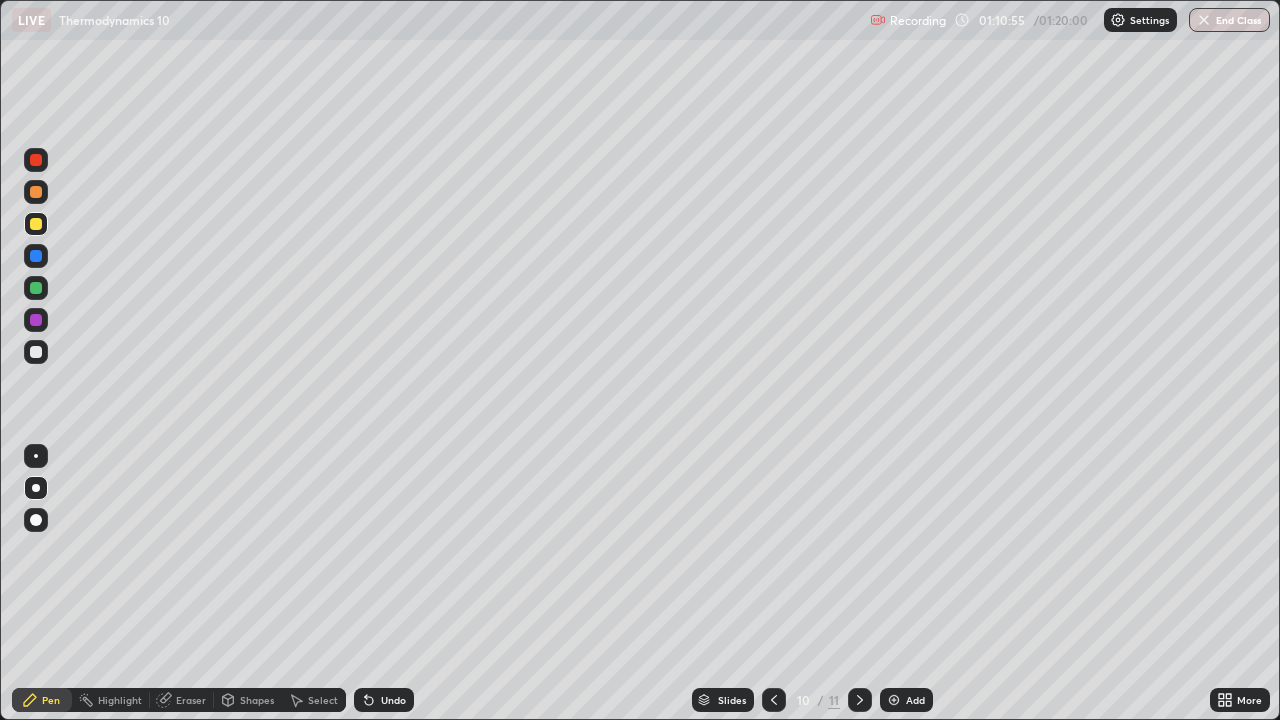 click 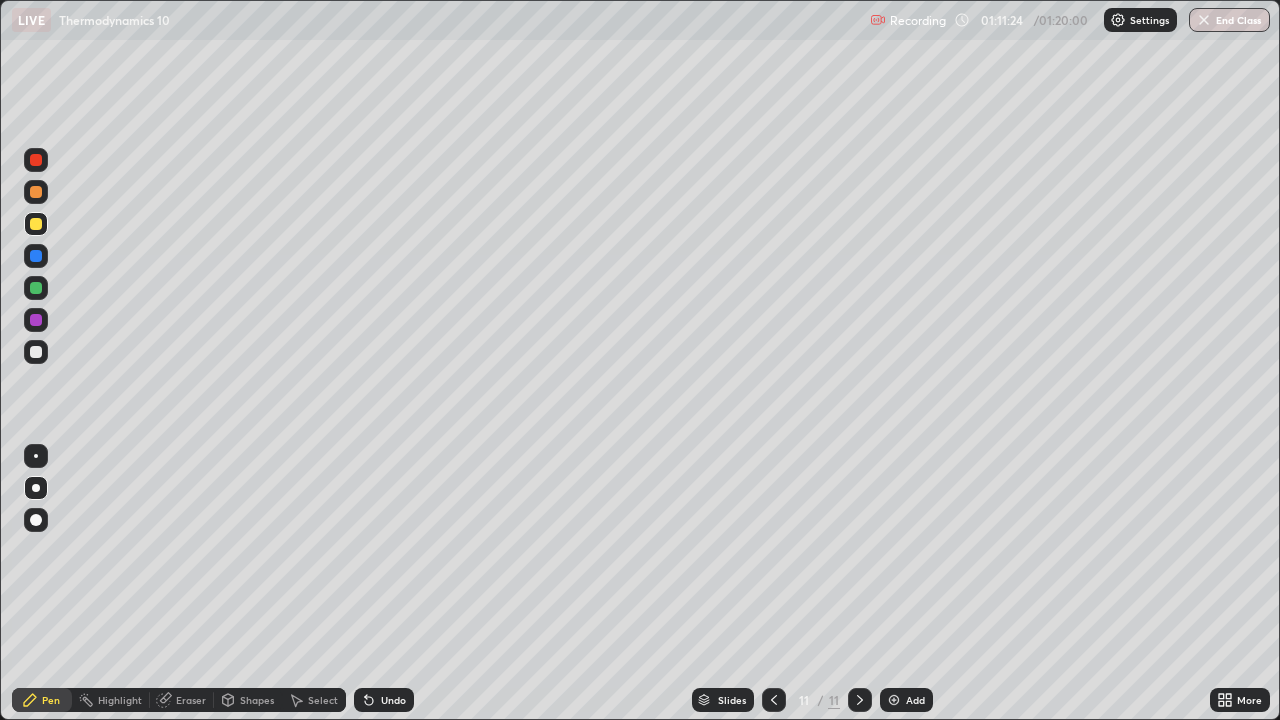 click on "Eraser" at bounding box center [191, 700] 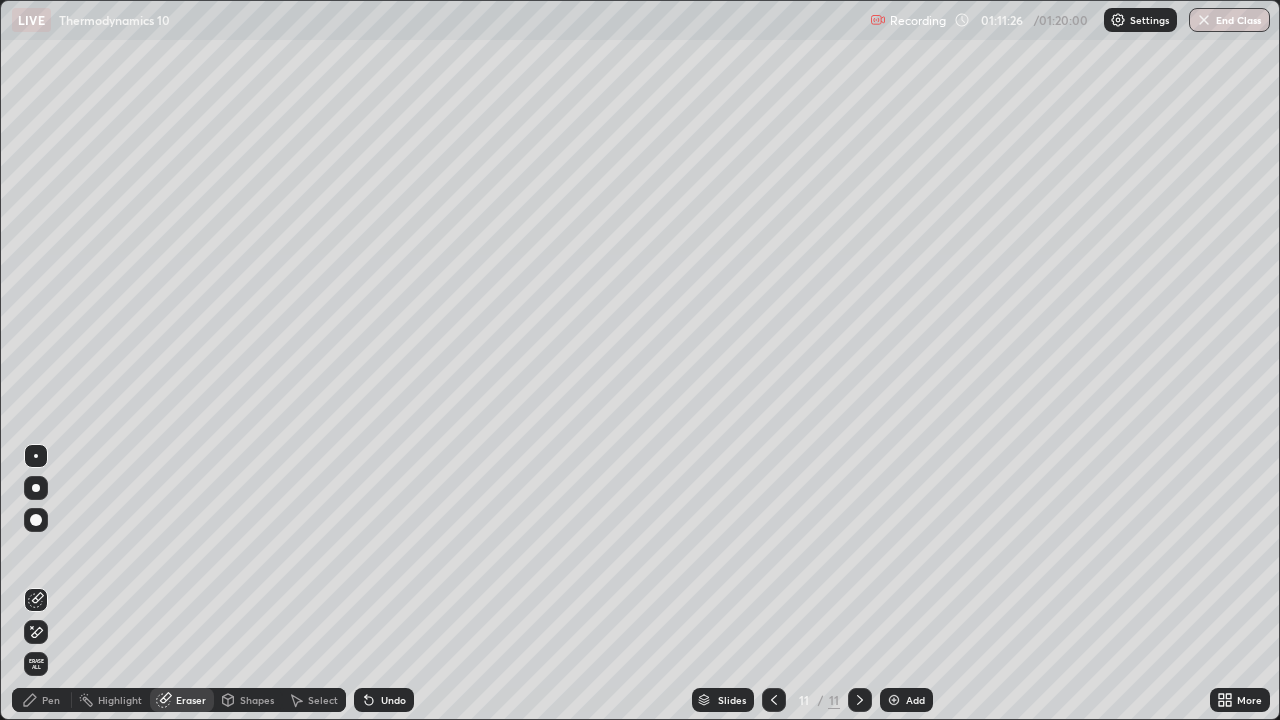 click on "Pen" at bounding box center (51, 700) 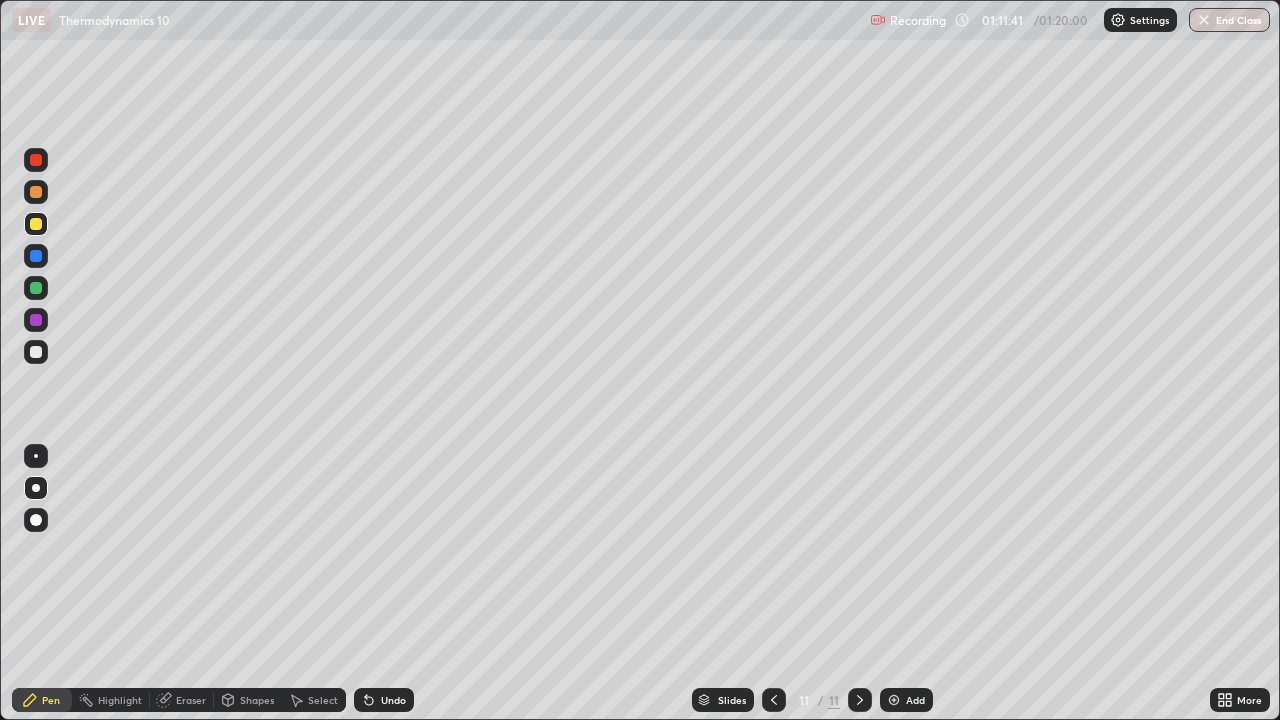 click 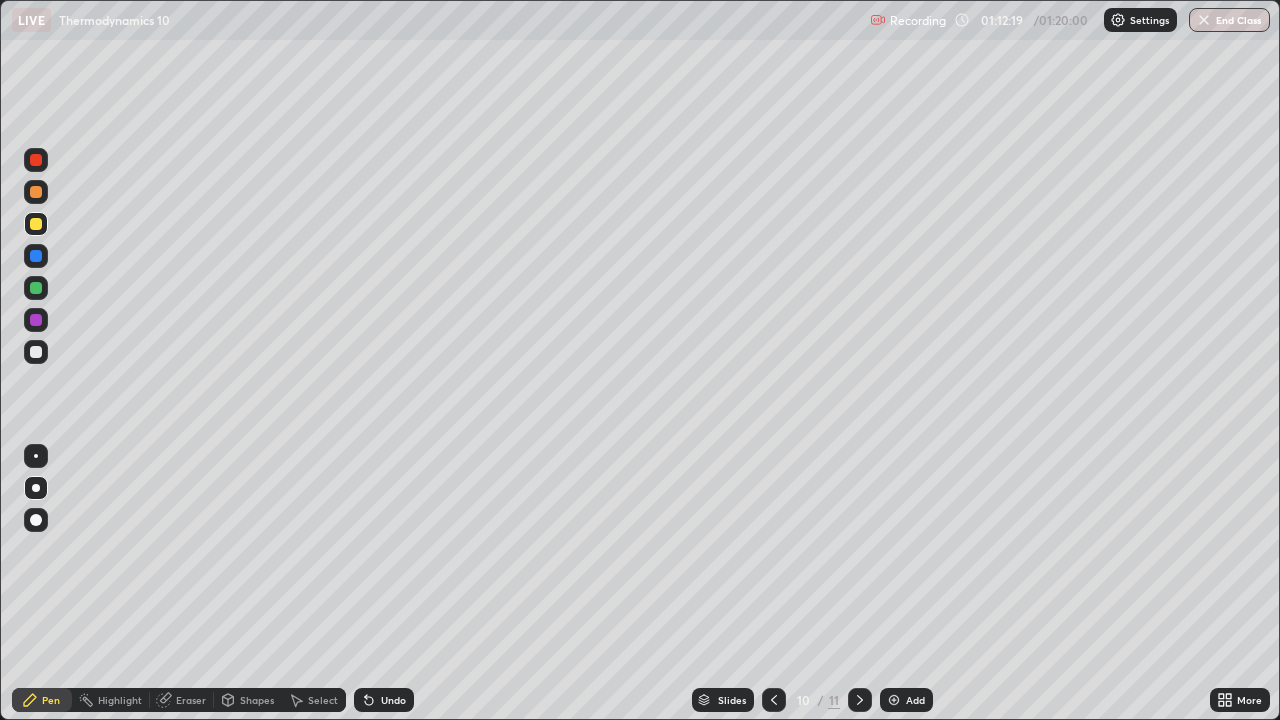 click 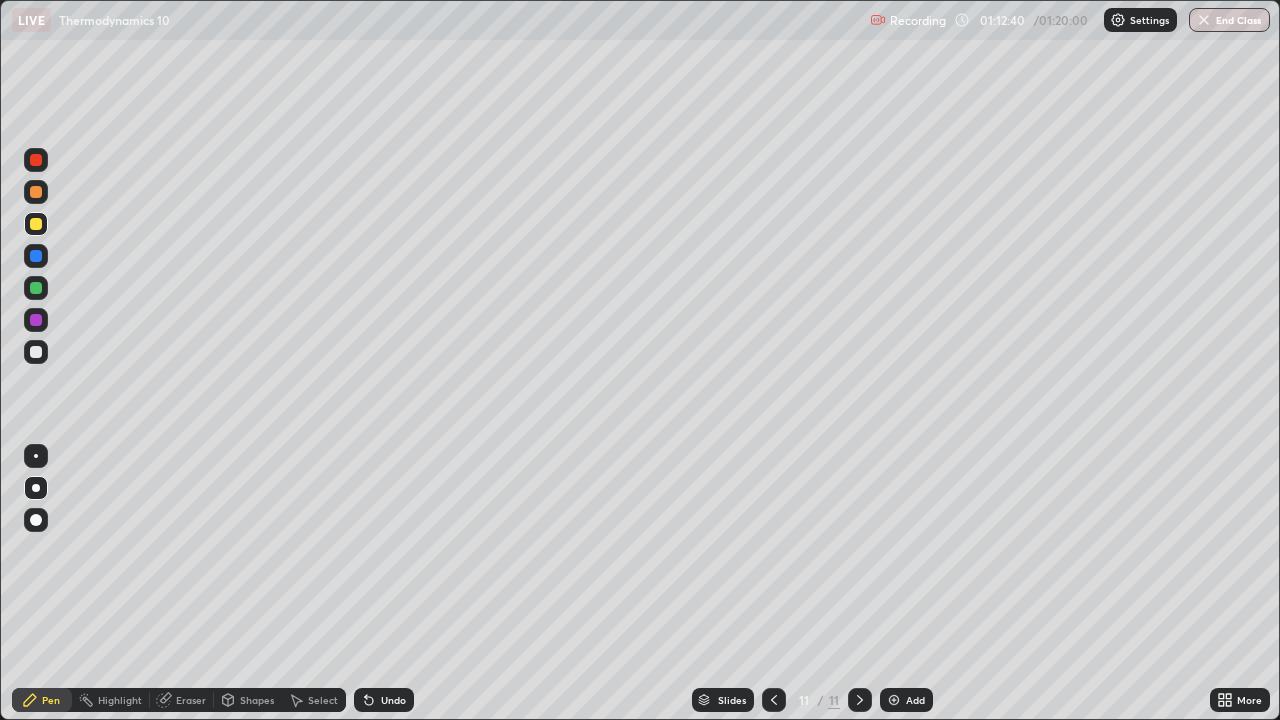 click at bounding box center (774, 700) 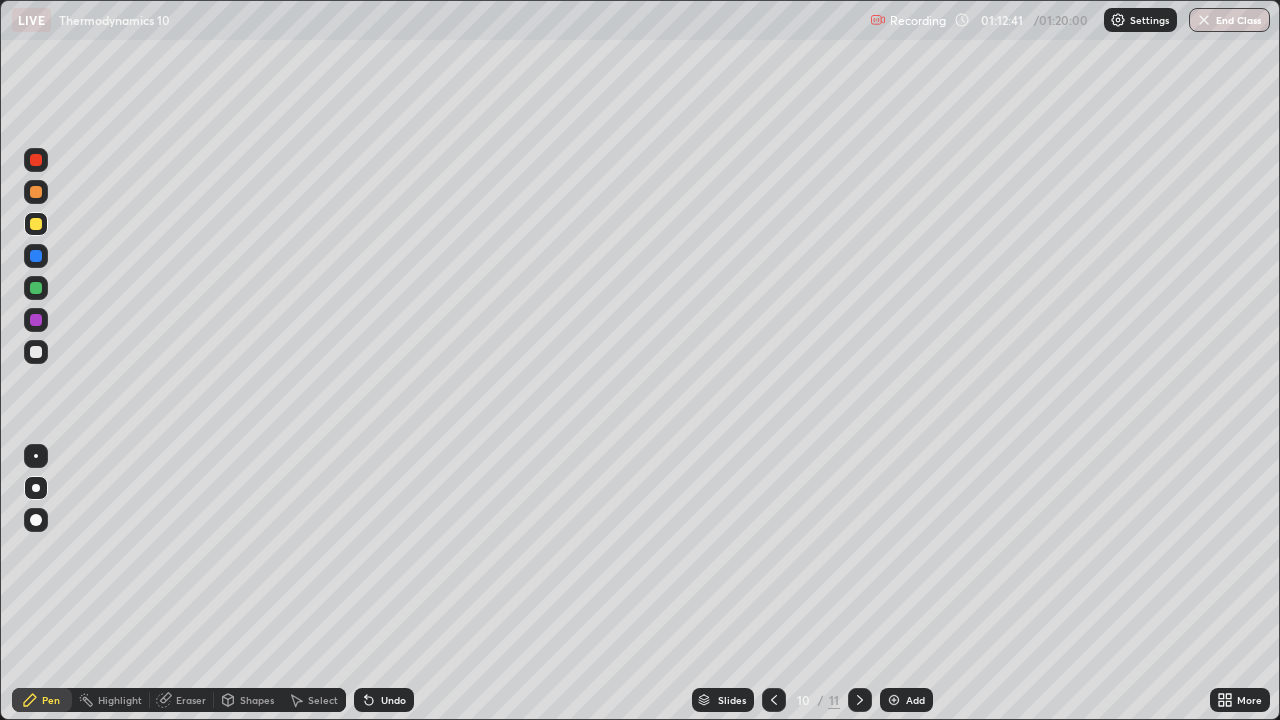 click at bounding box center (774, 700) 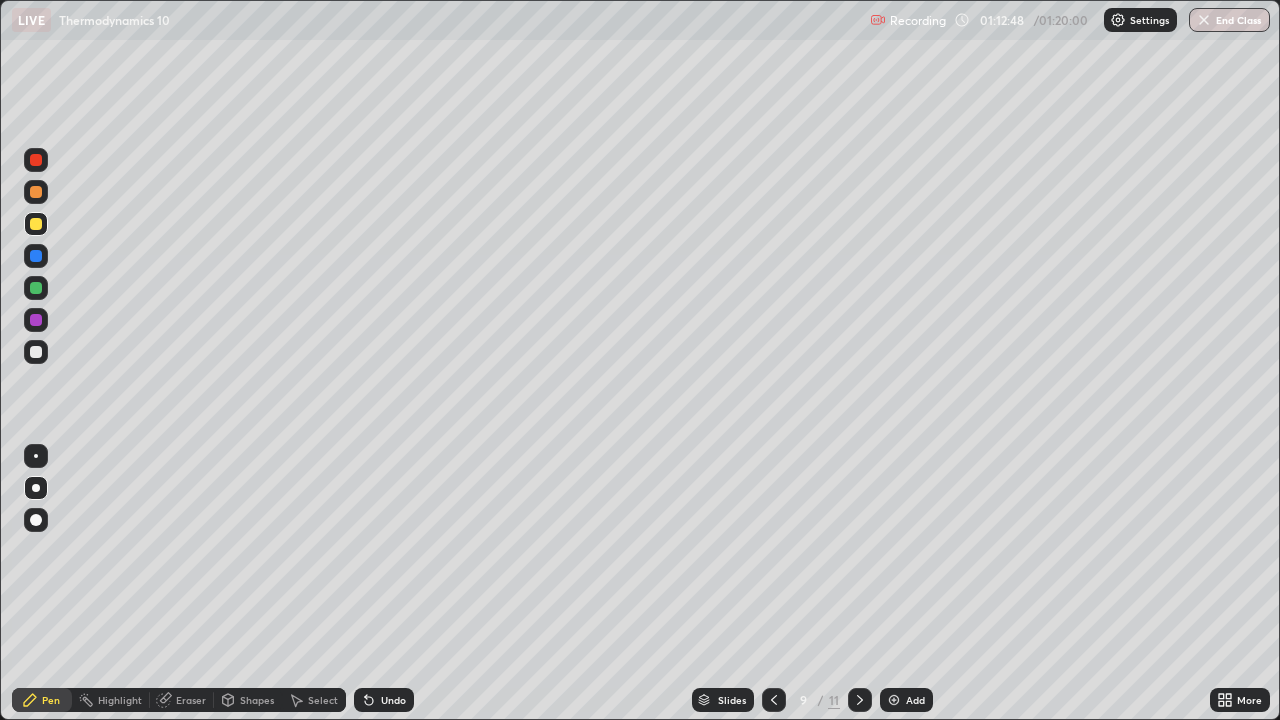 click 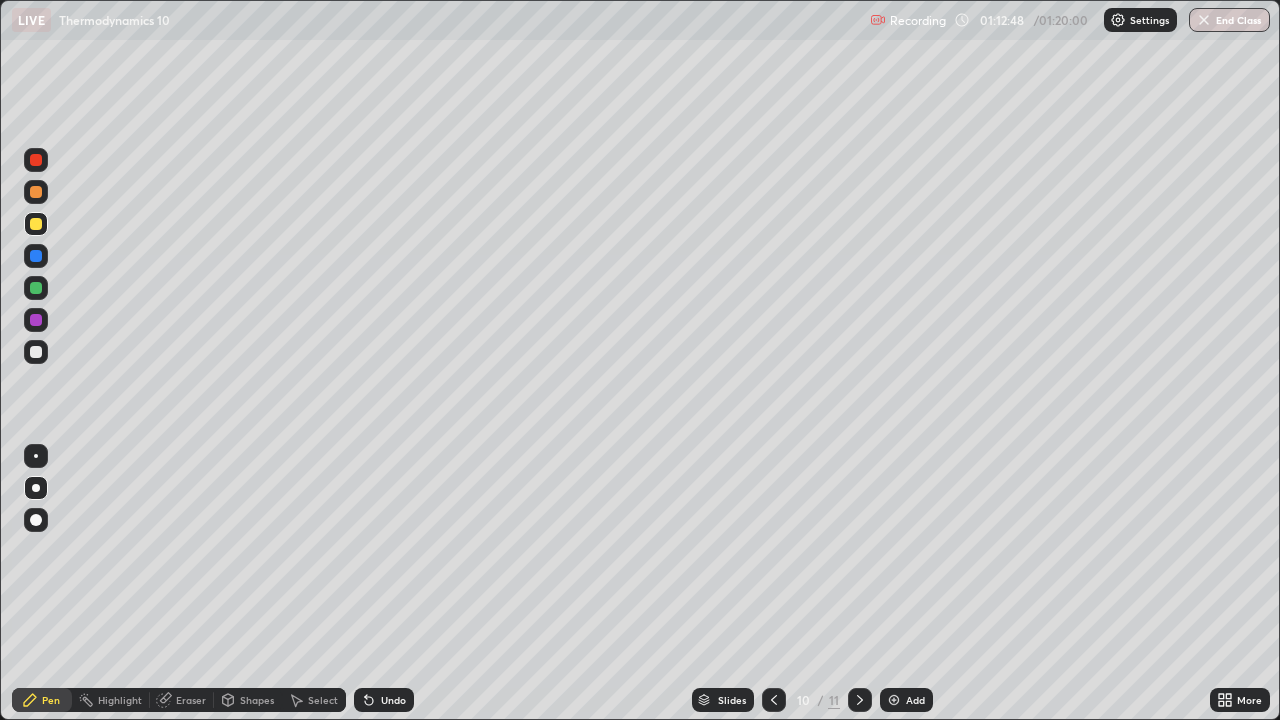 click 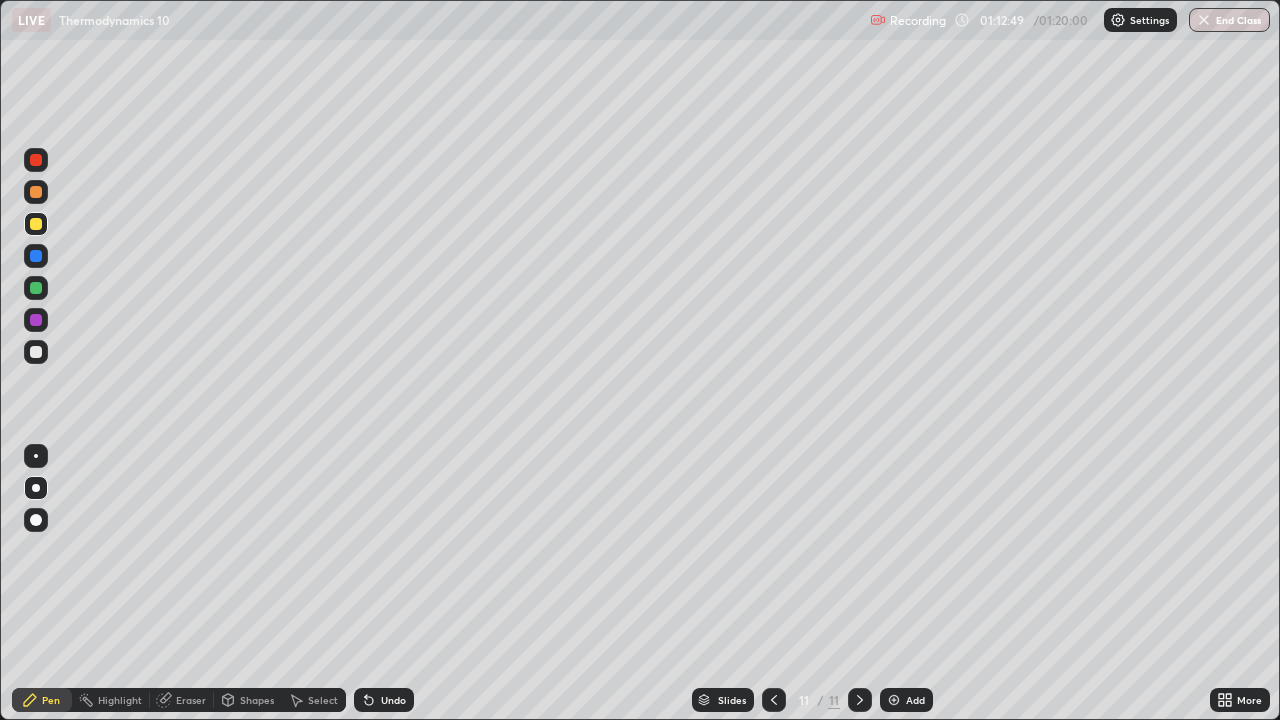 click 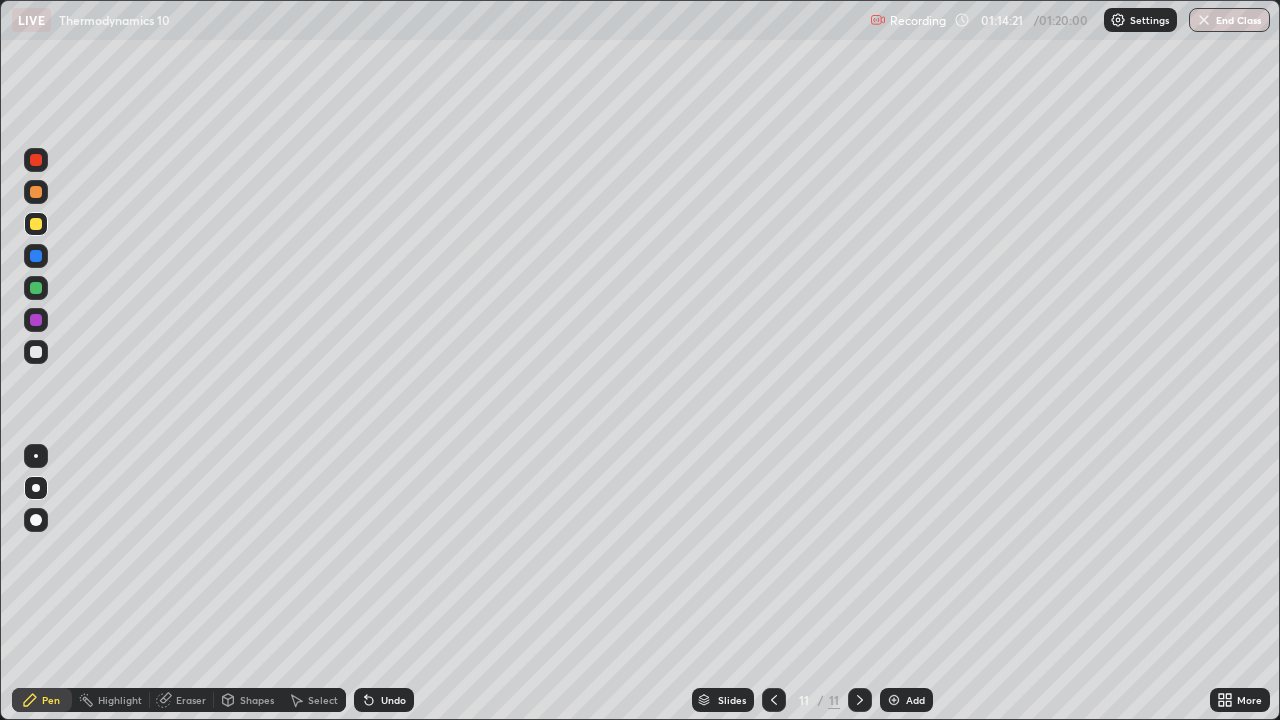 click at bounding box center (1204, 20) 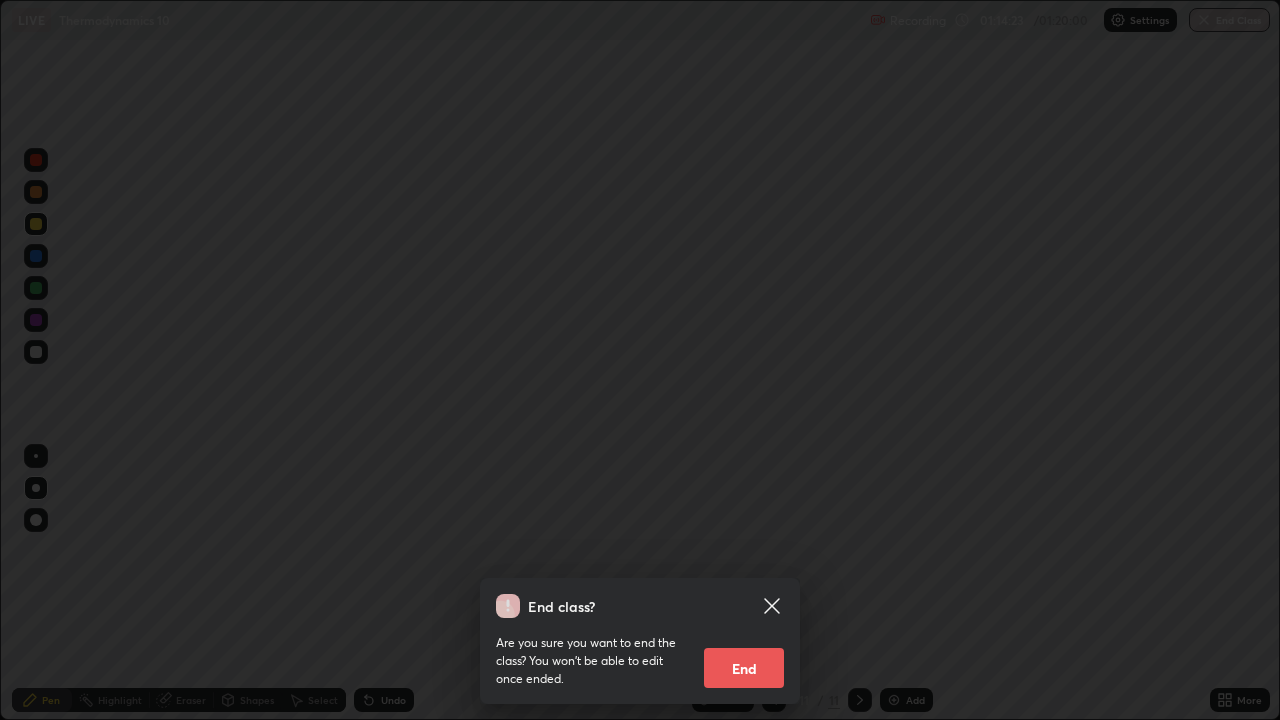 click on "End" at bounding box center (744, 668) 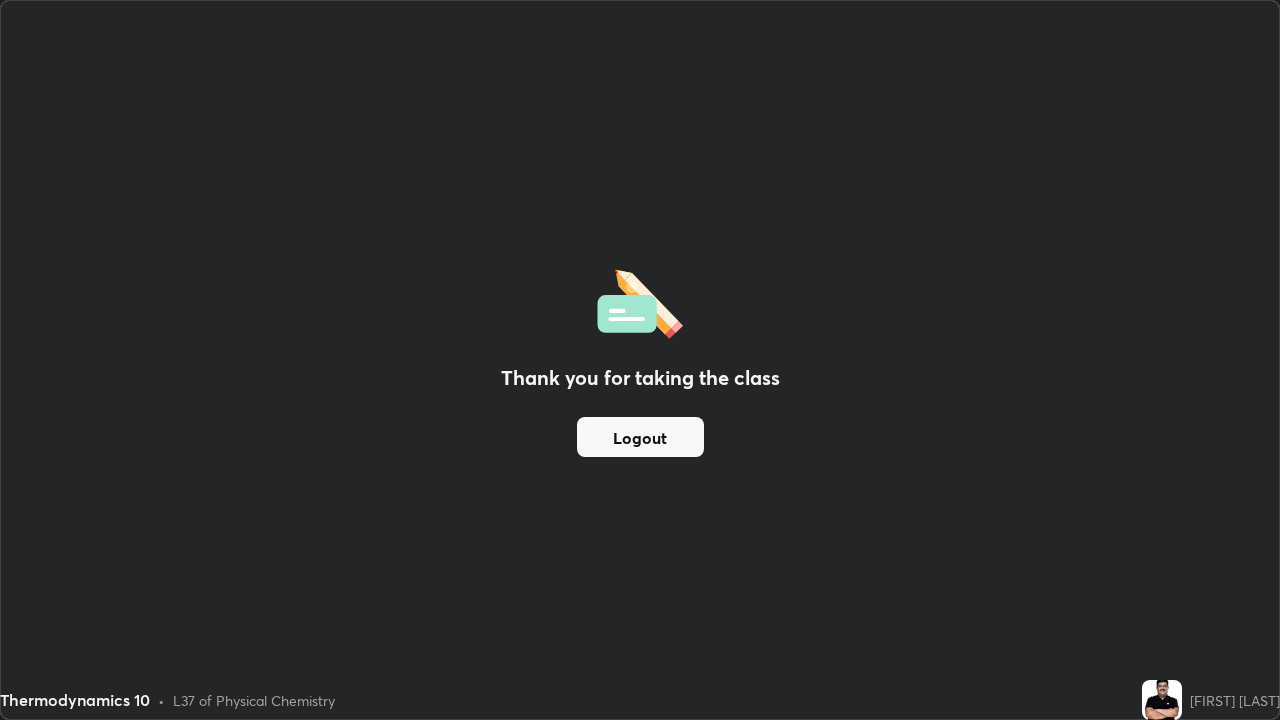 click on "Logout" at bounding box center (640, 437) 